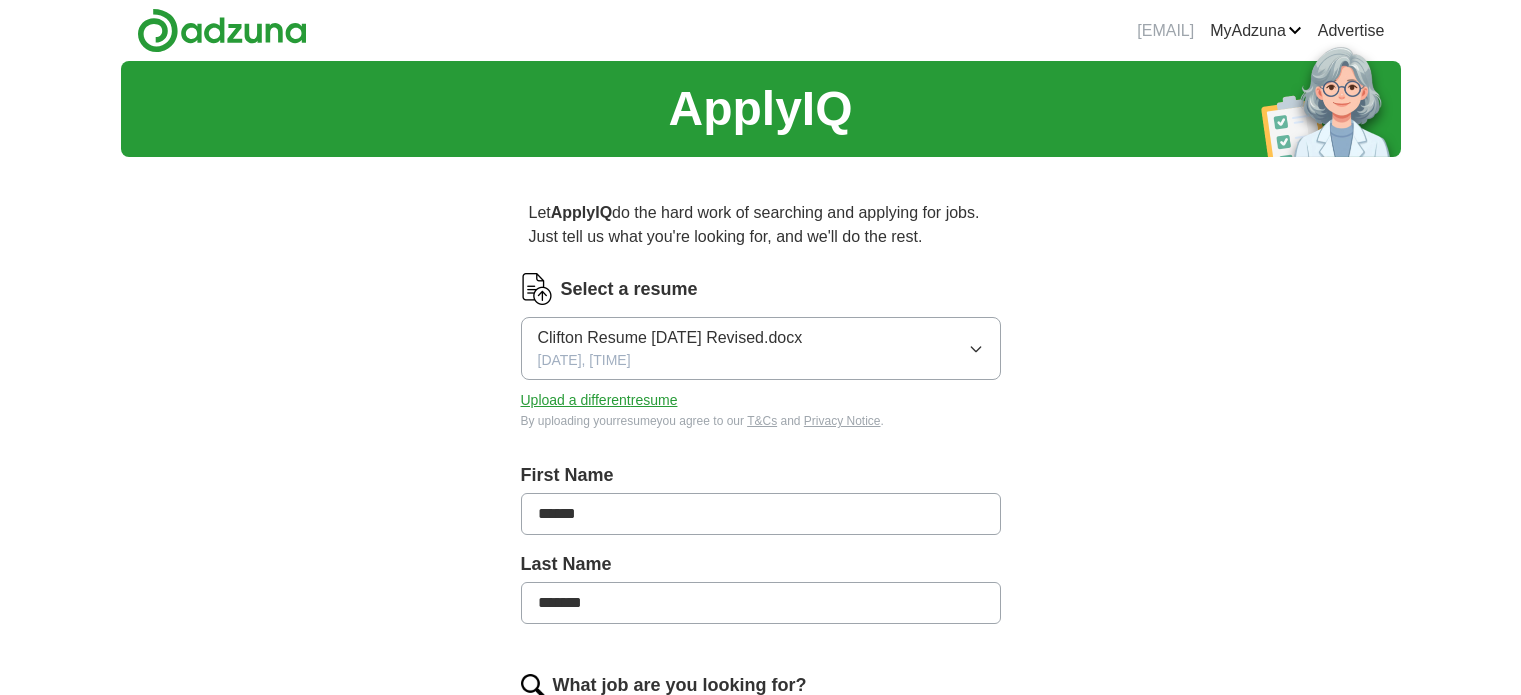 scroll, scrollTop: 0, scrollLeft: 0, axis: both 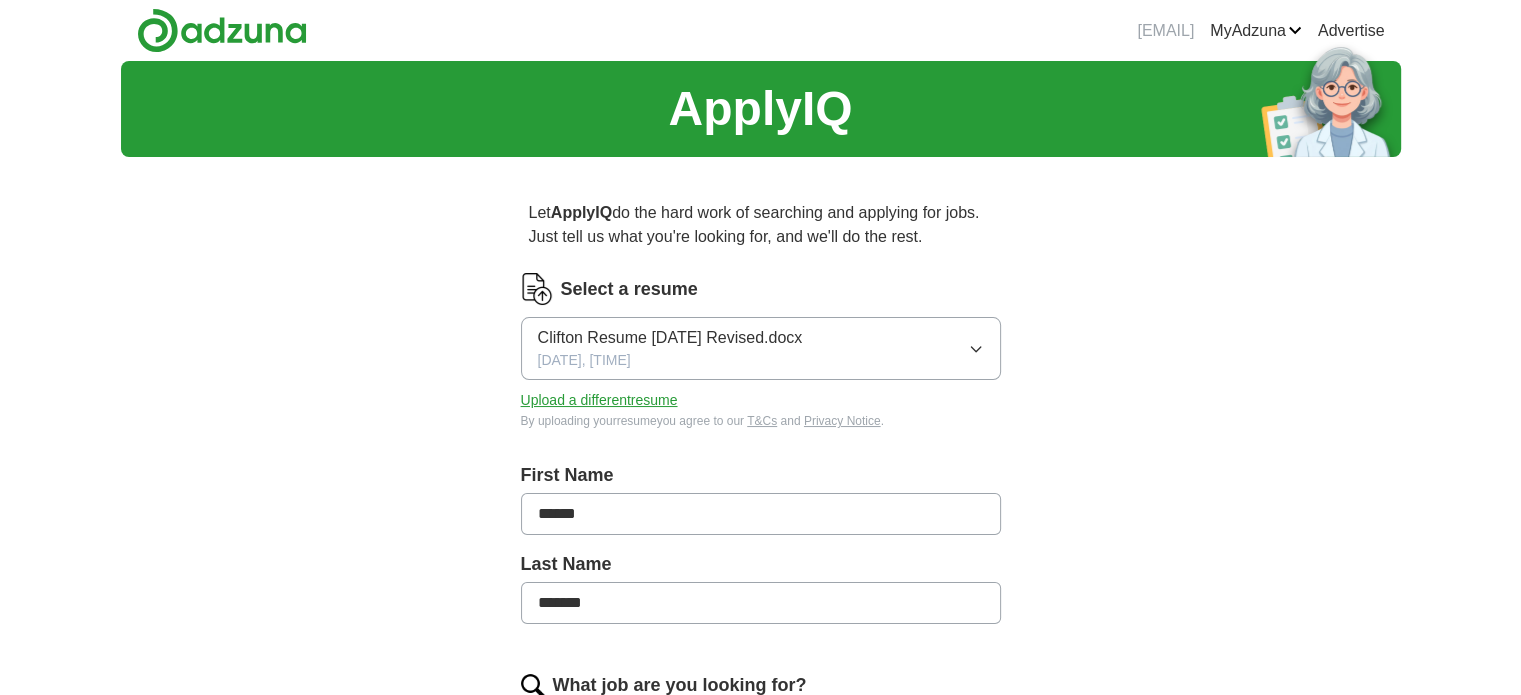 click 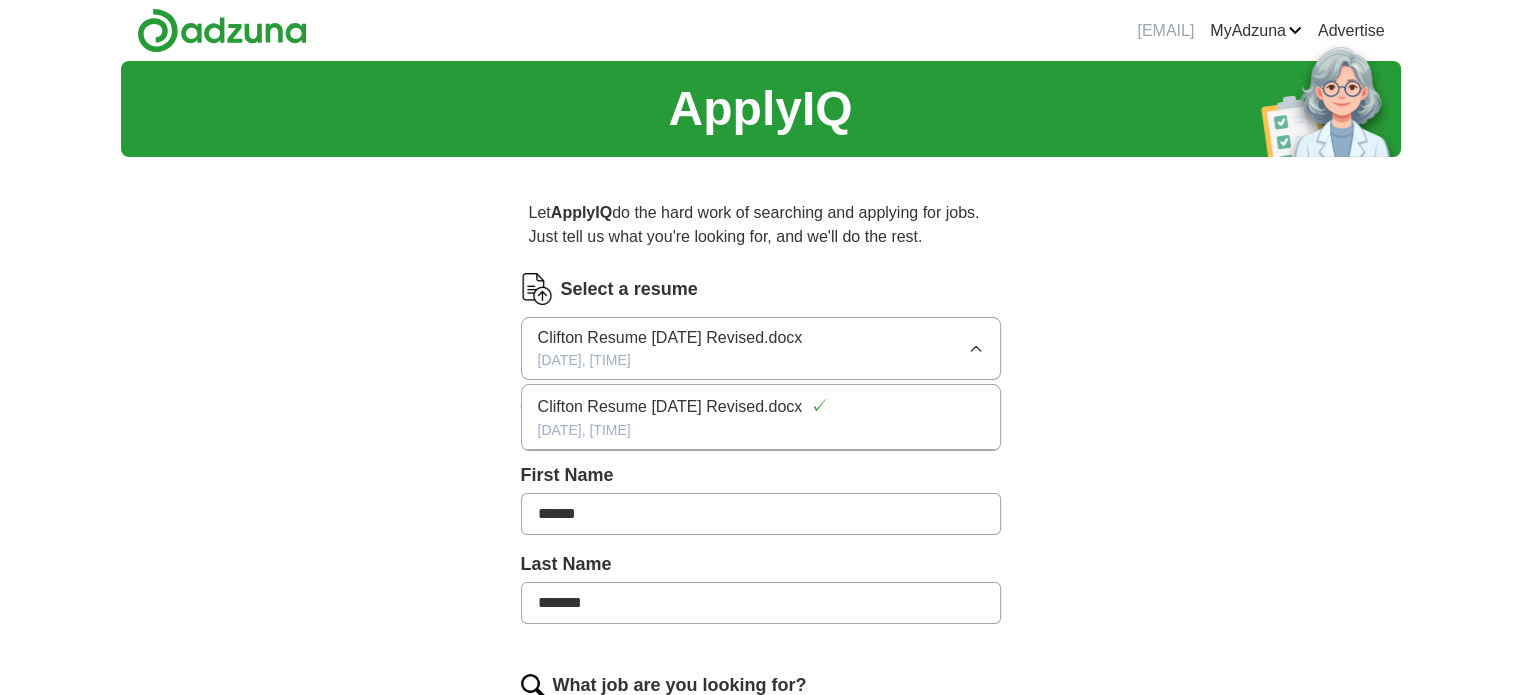 click 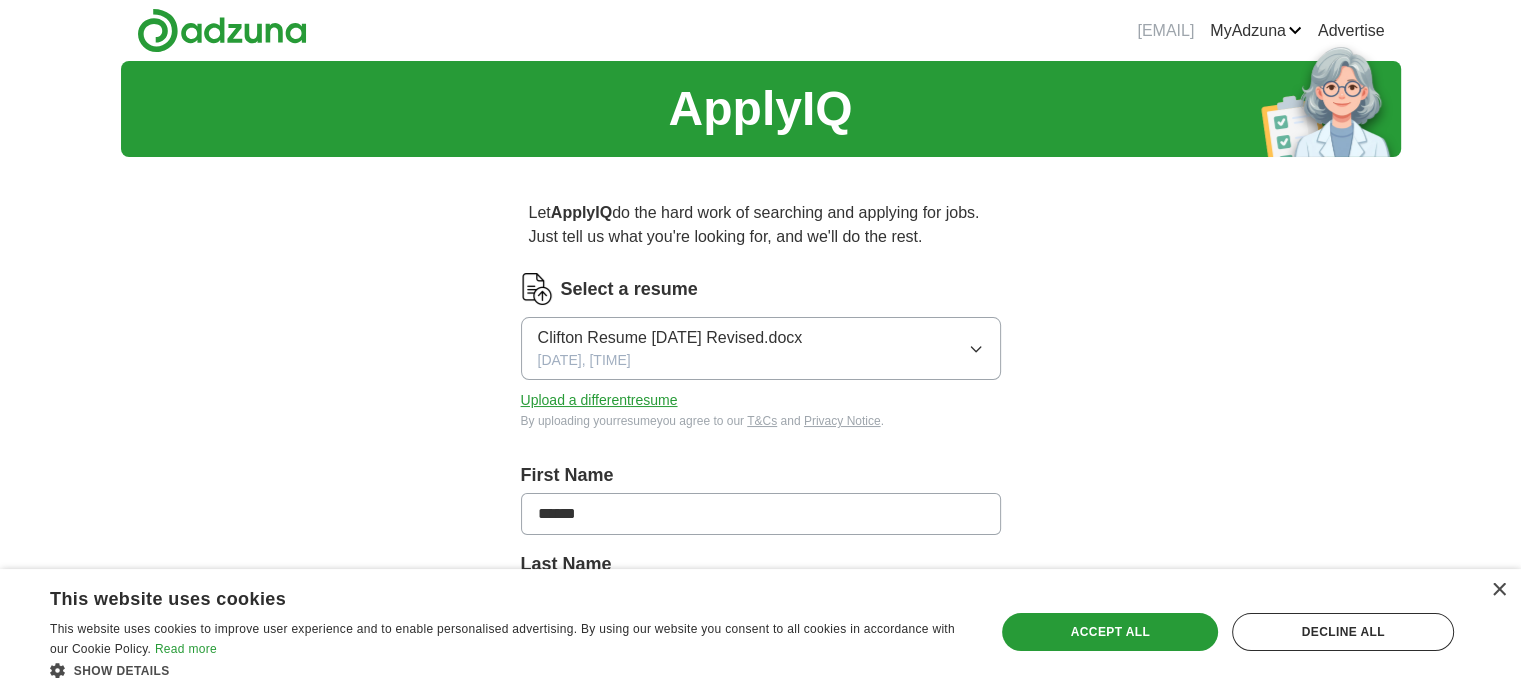 click on "Upload a different  resume" at bounding box center [599, 400] 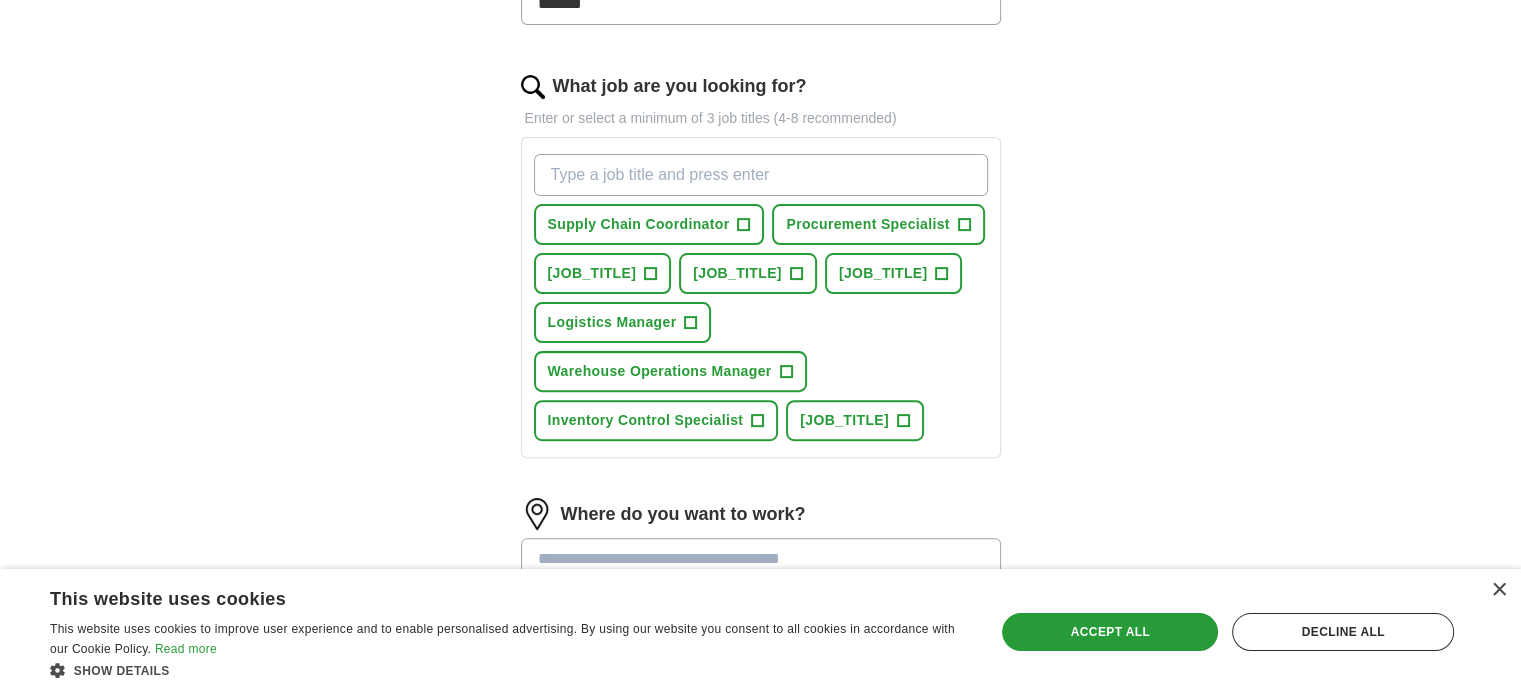 scroll, scrollTop: 700, scrollLeft: 0, axis: vertical 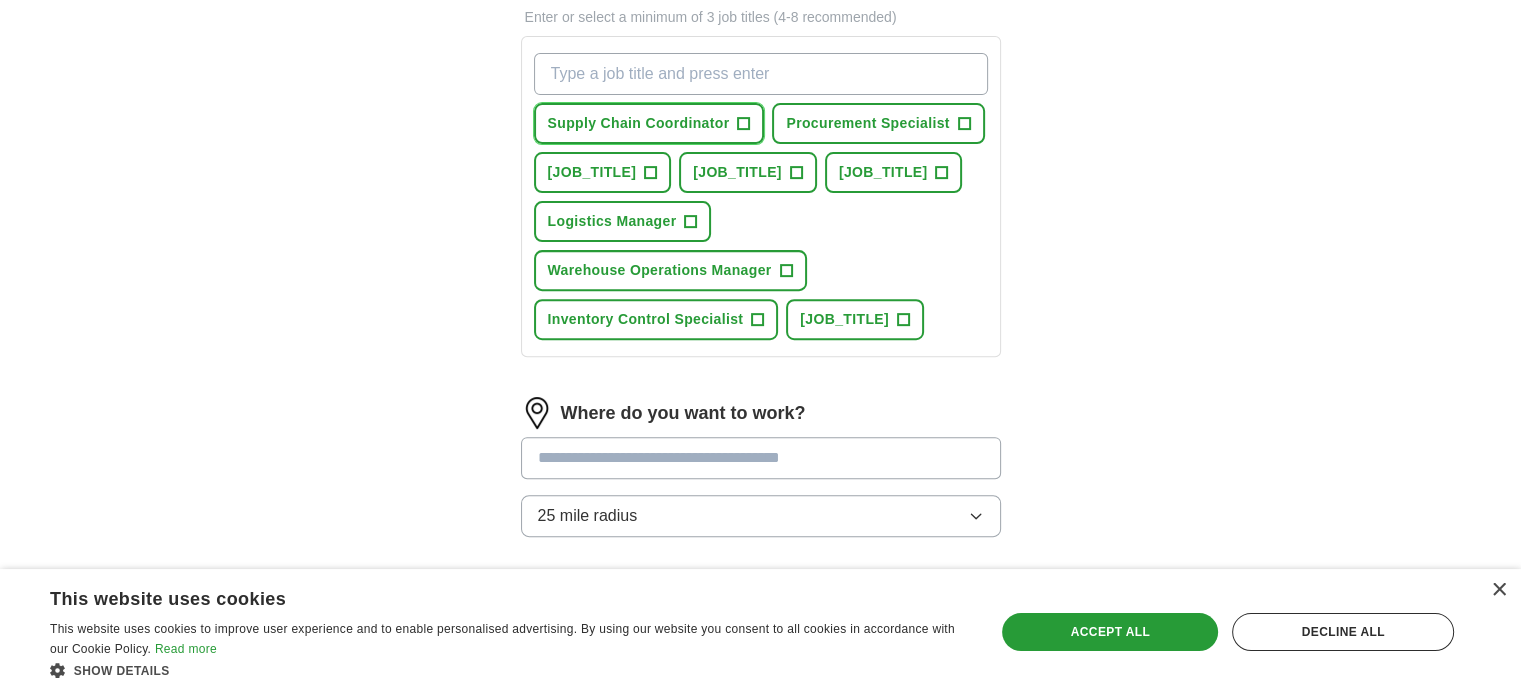 click on "Supply Chain Coordinator +" at bounding box center (649, 123) 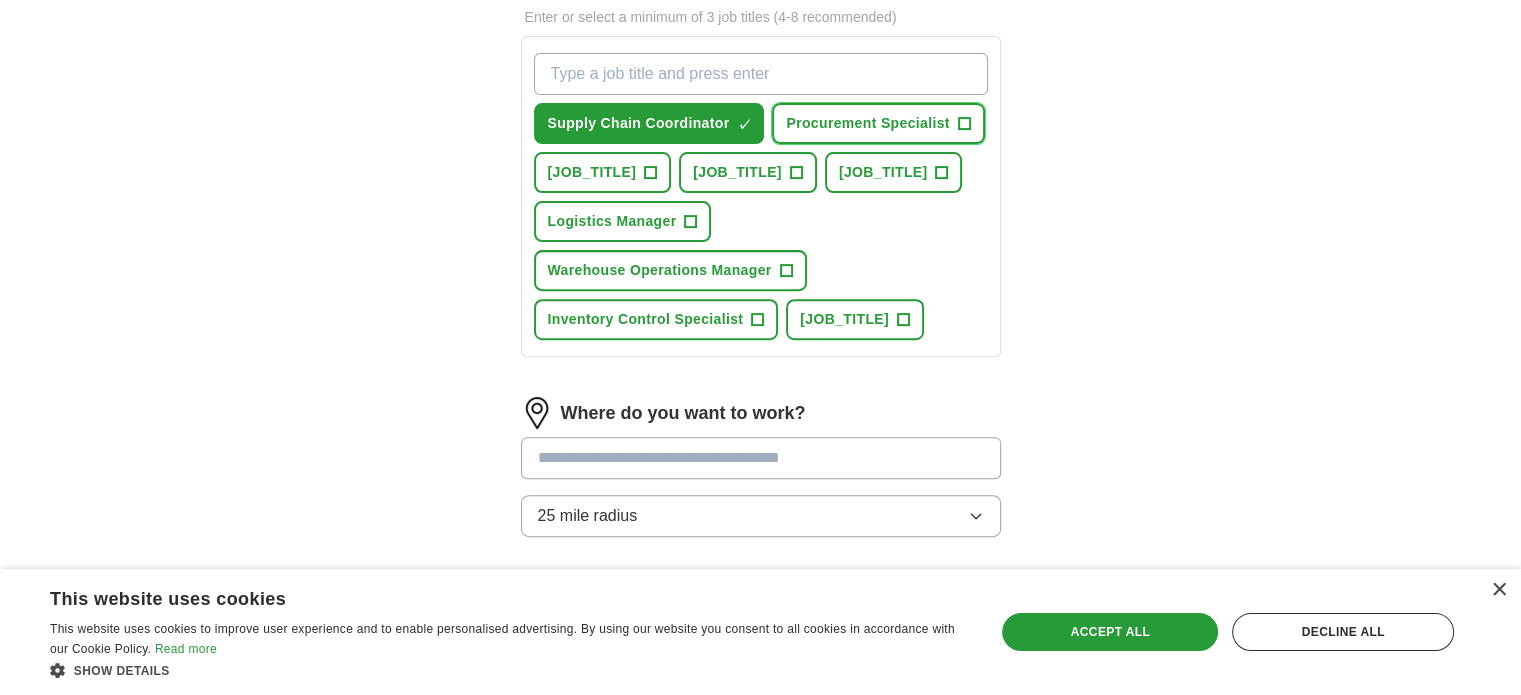 click on "Procurement Specialist" at bounding box center [867, 123] 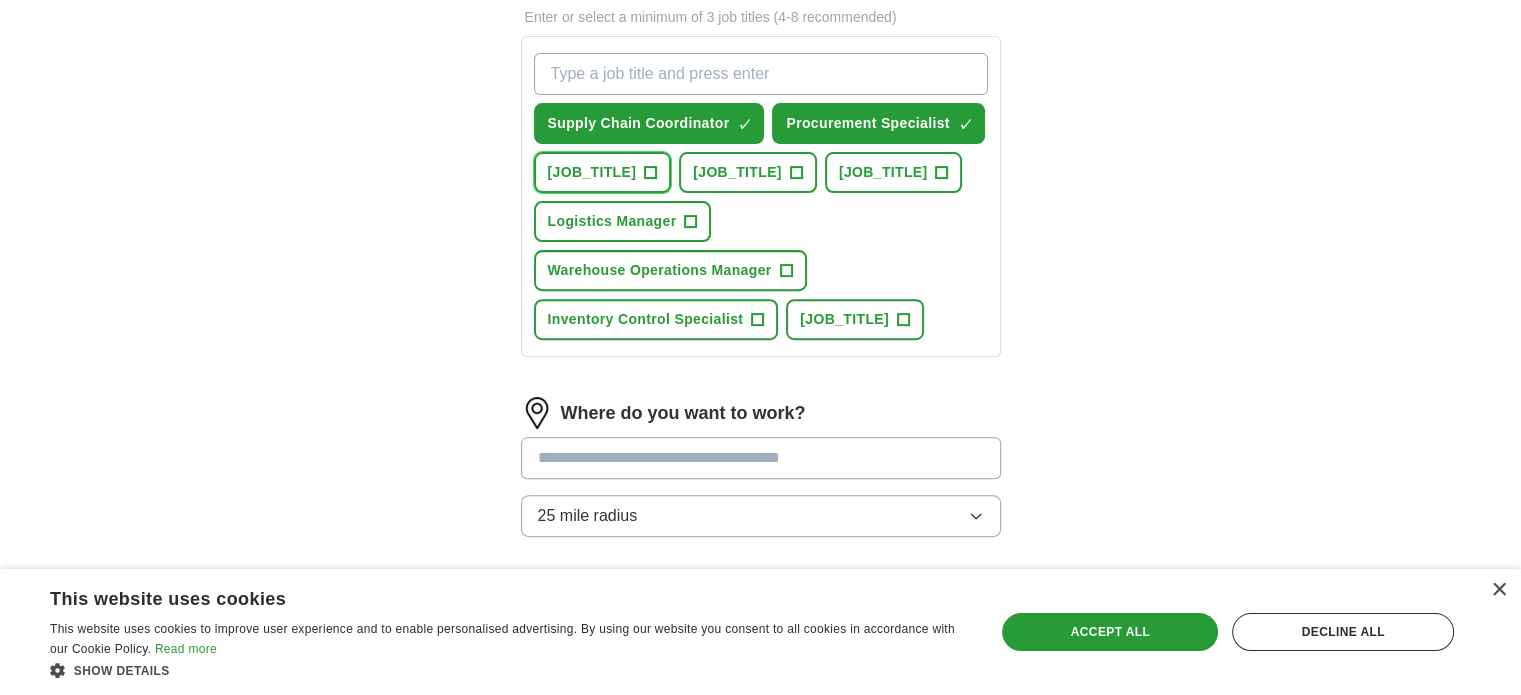 click on "[JOB_TITLE]" at bounding box center (592, 172) 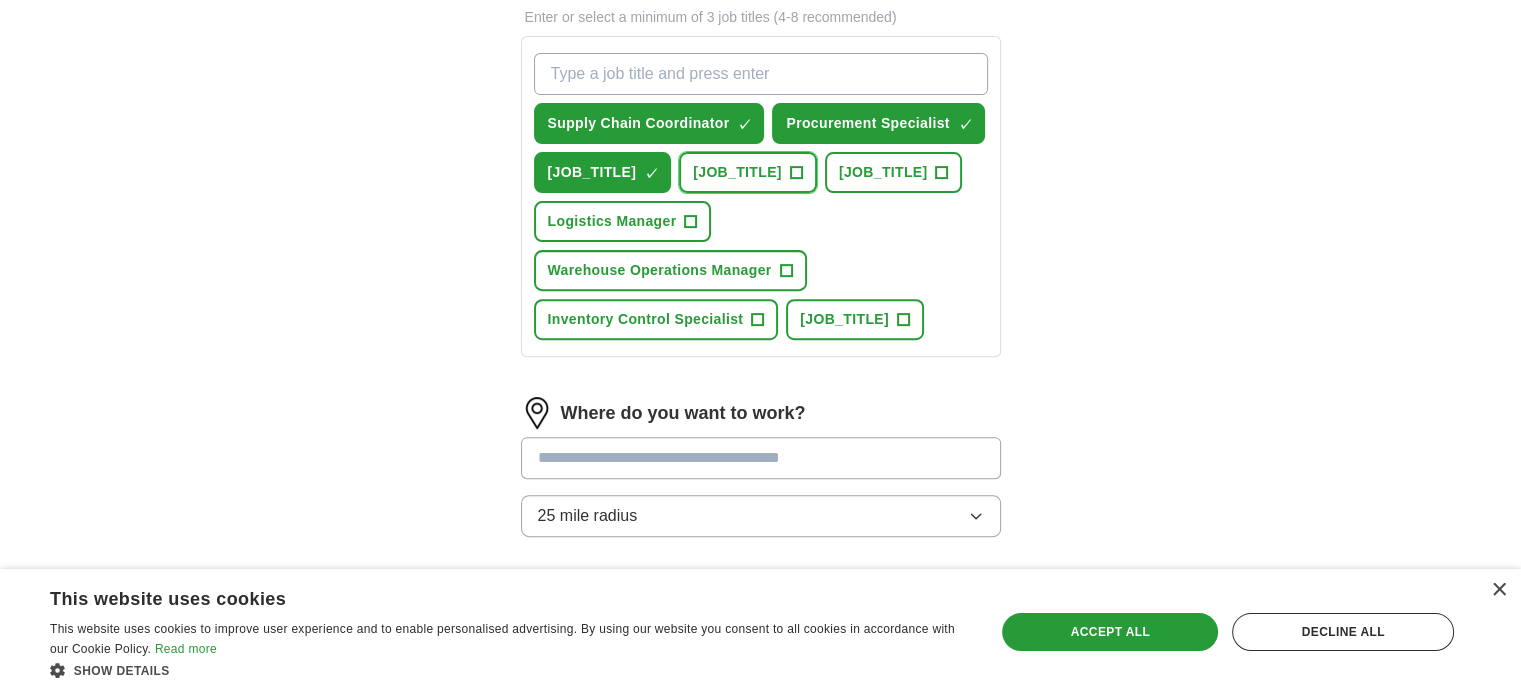 drag, startPoint x: 800, startPoint y: 169, endPoint x: 771, endPoint y: 187, distance: 34.132095 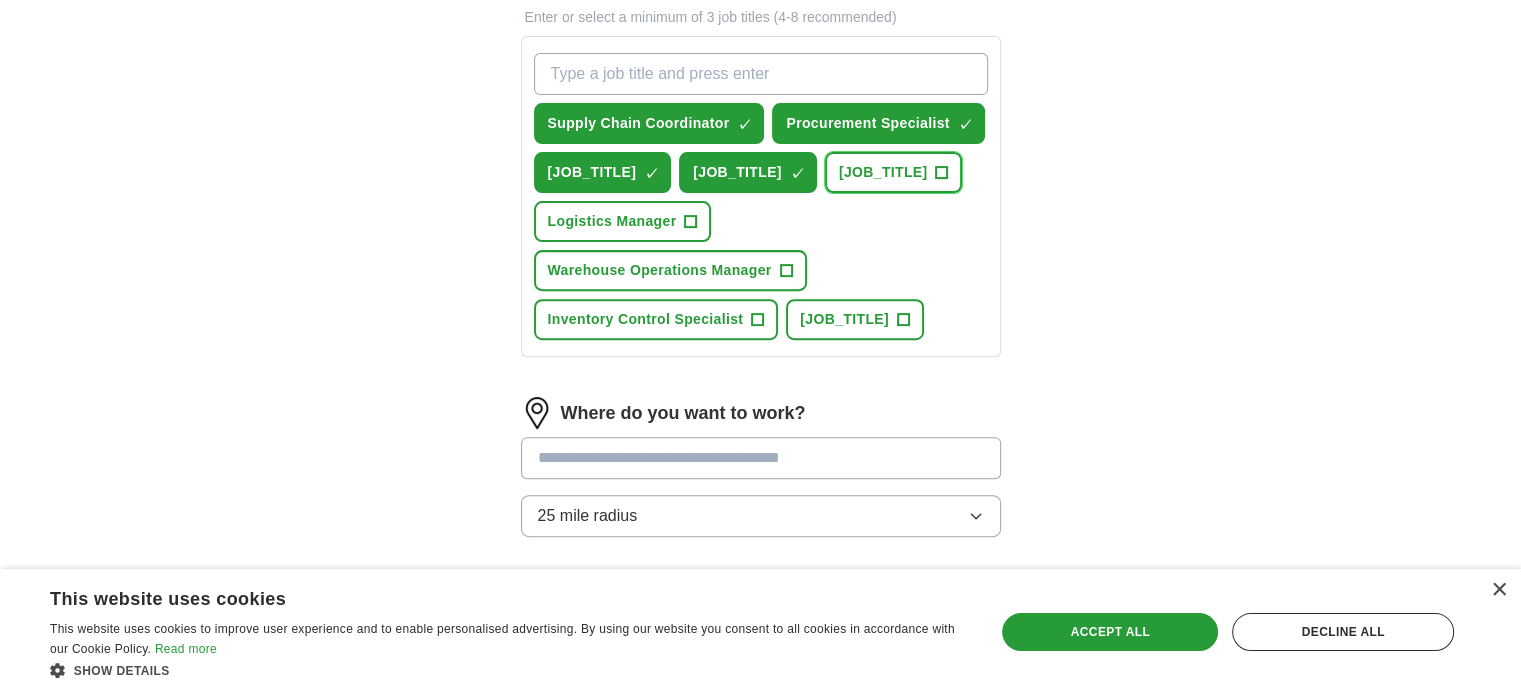 click on "[JOB_TITLE]" at bounding box center (883, 172) 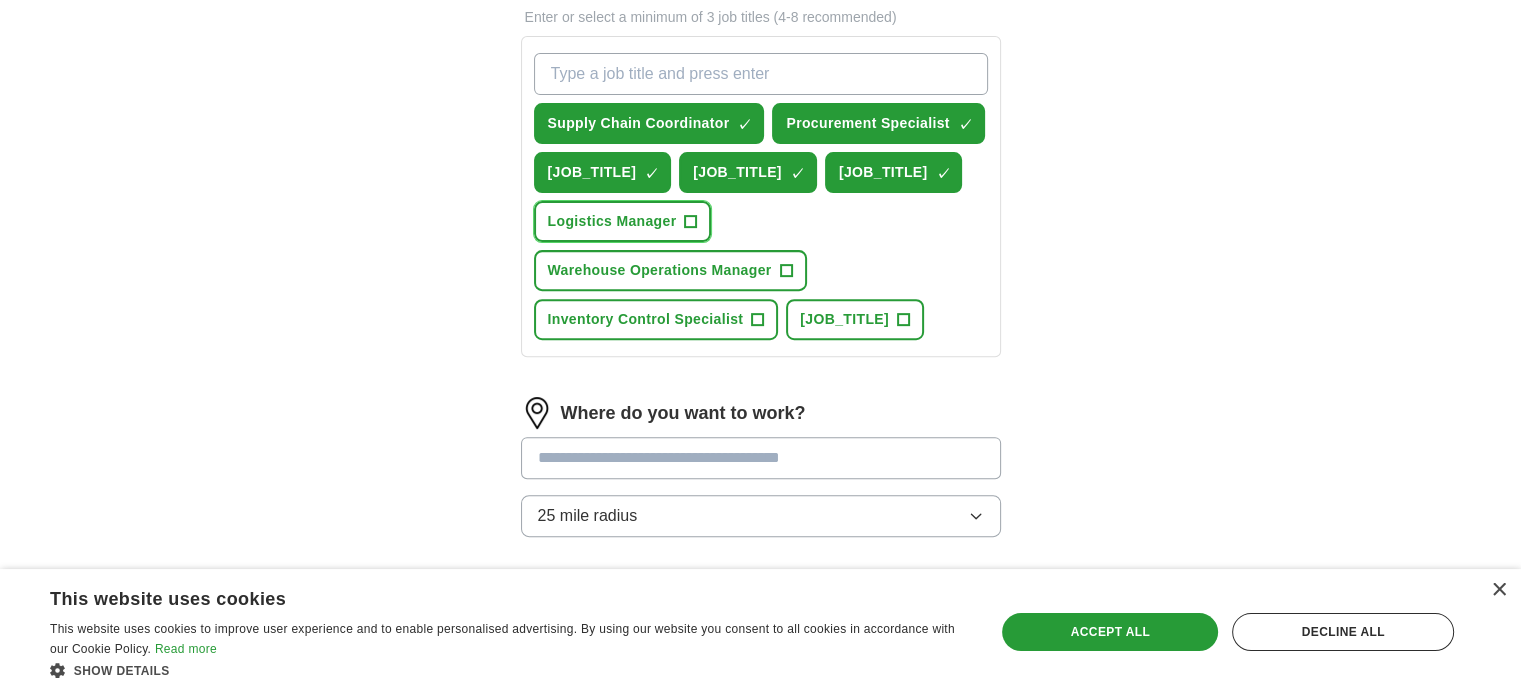 click on "Logistics Manager" at bounding box center [612, 221] 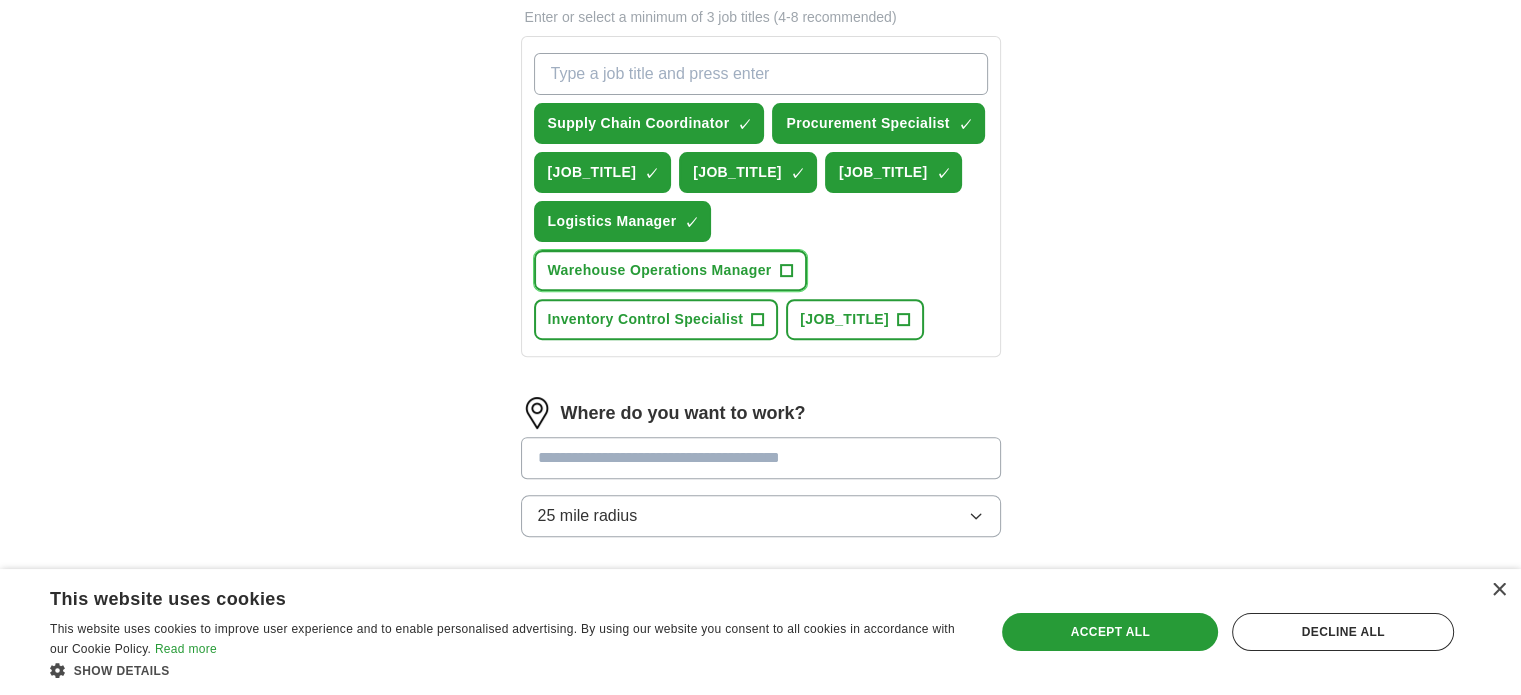 click on "Warehouse Operations Manager" at bounding box center (660, 270) 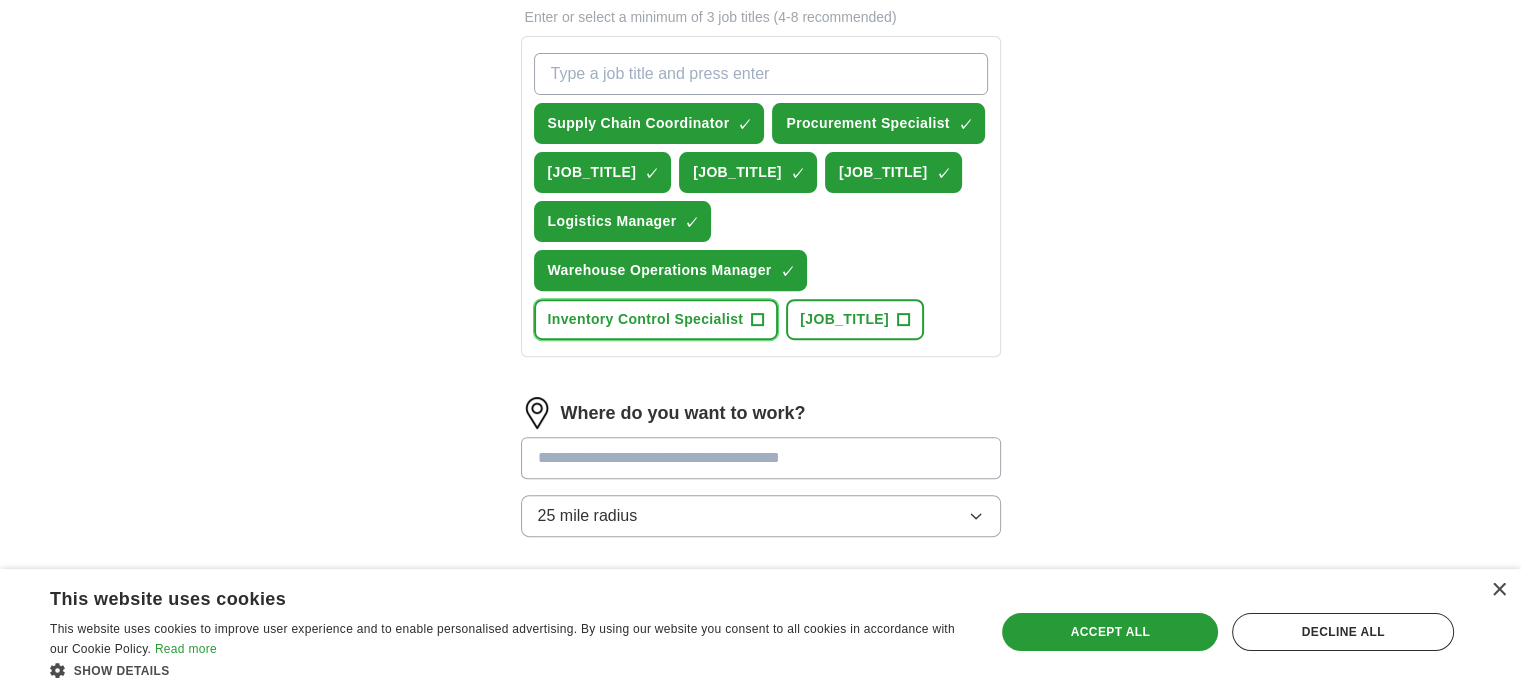 click on "Inventory Control Specialist" at bounding box center (646, 319) 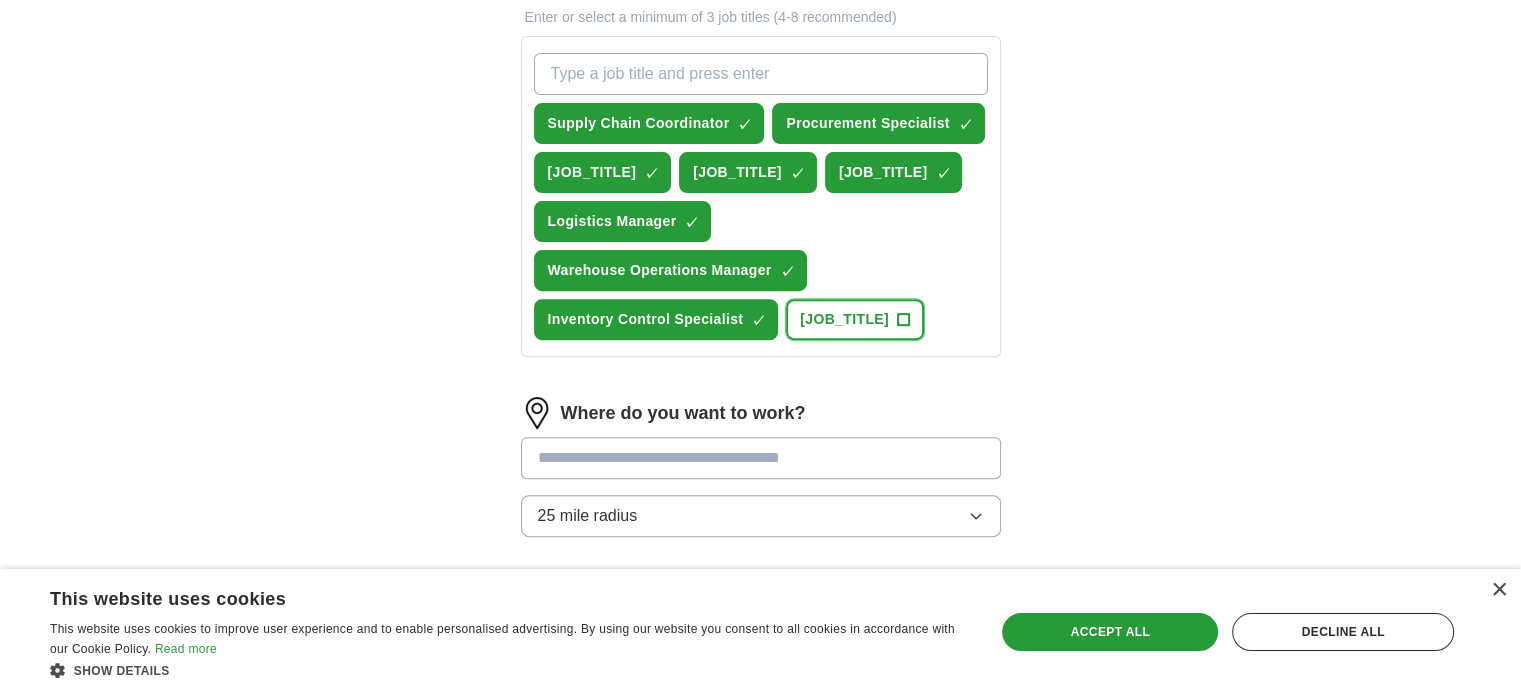 click on "[JOB_TITLE]" at bounding box center [844, 319] 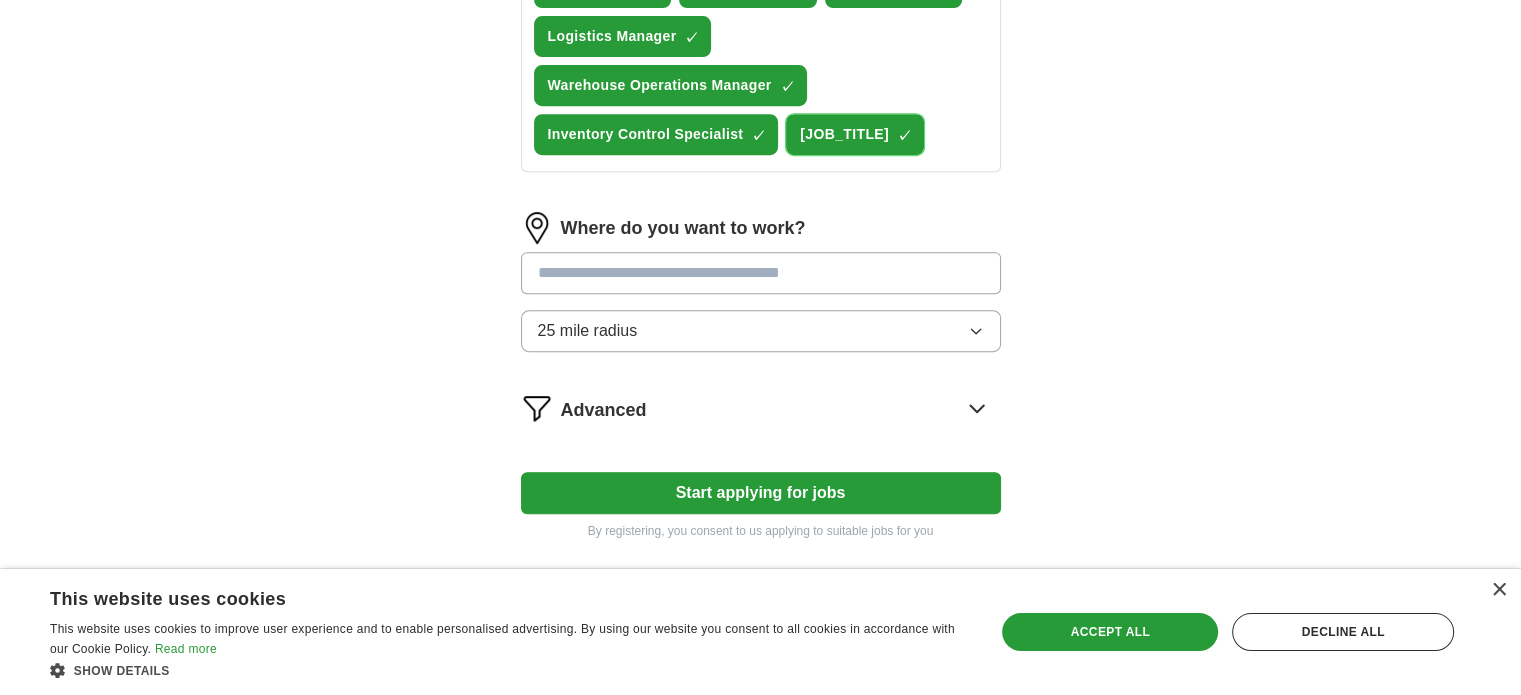 scroll, scrollTop: 1000, scrollLeft: 0, axis: vertical 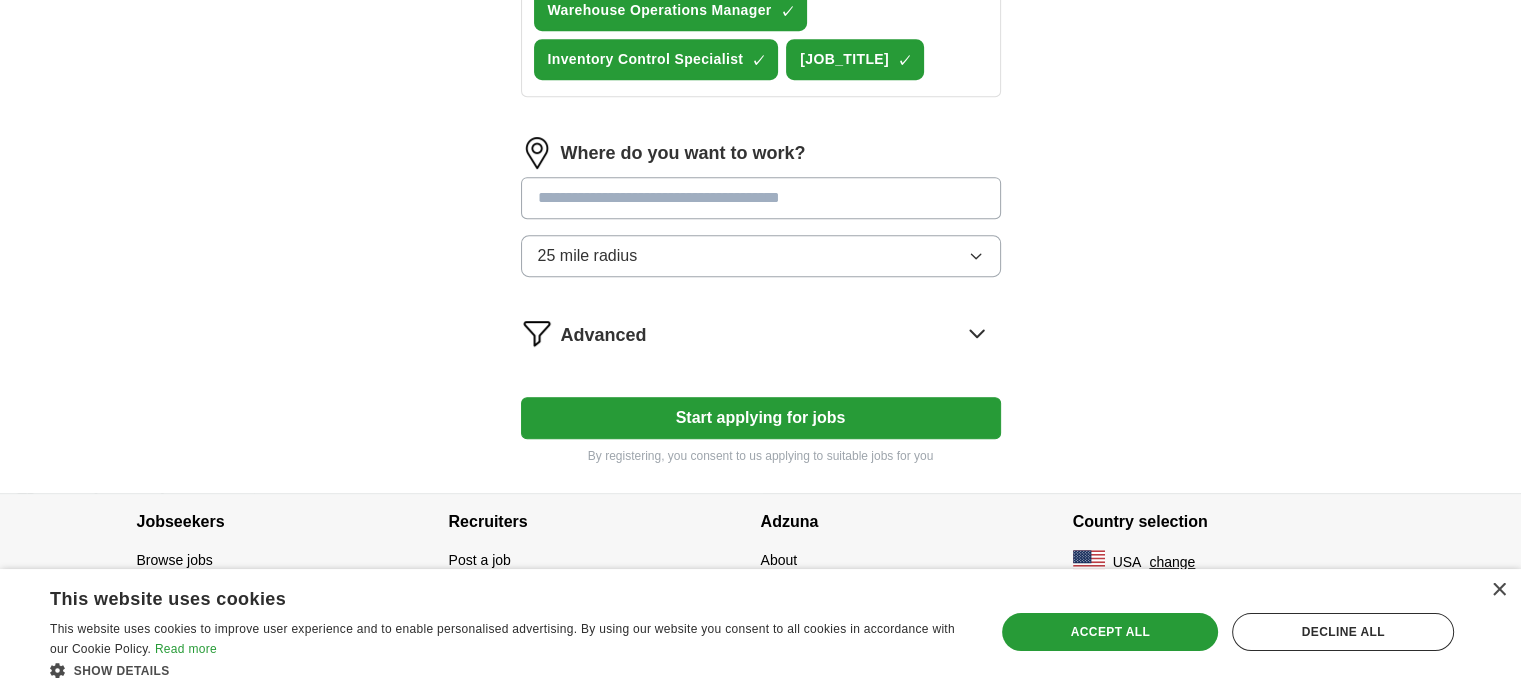 click 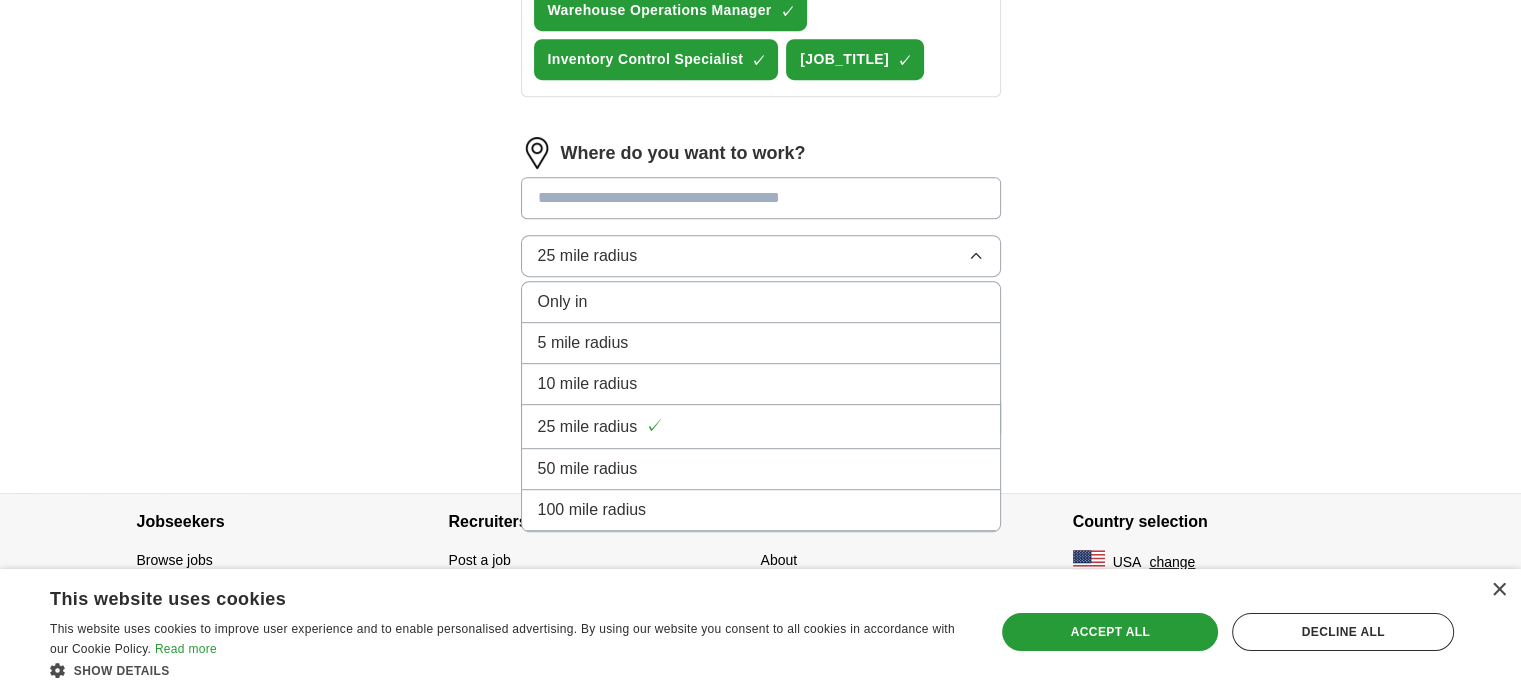 click on "50 mile radius" at bounding box center [761, 469] 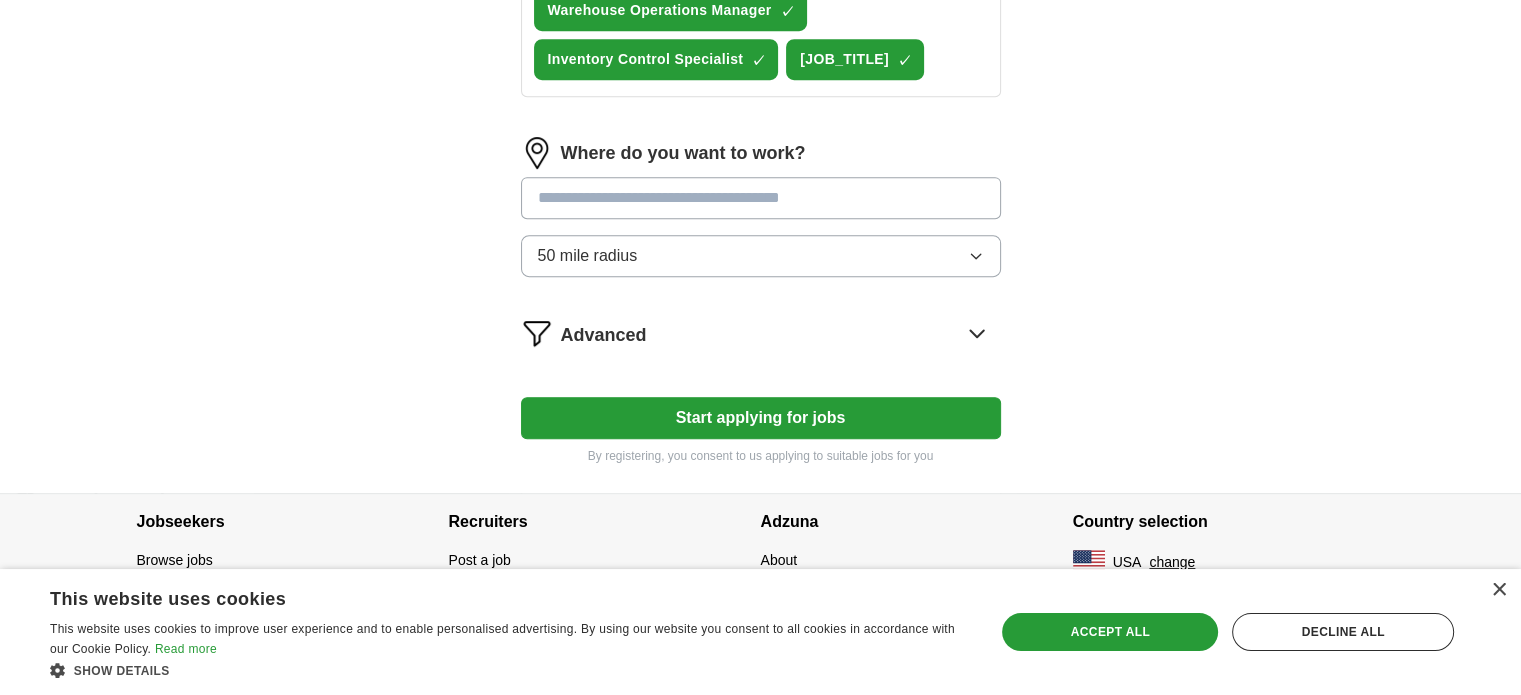 scroll, scrollTop: 1000, scrollLeft: 0, axis: vertical 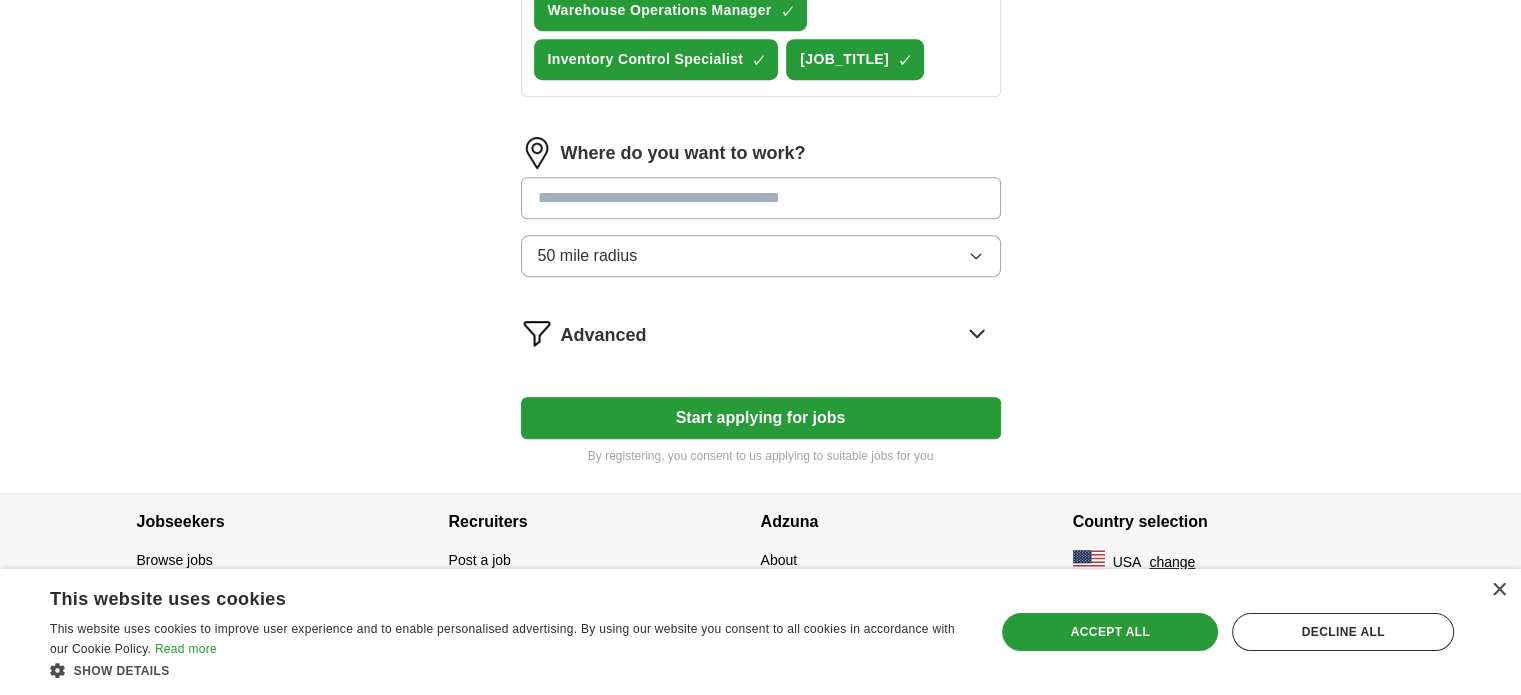 click at bounding box center [761, 198] 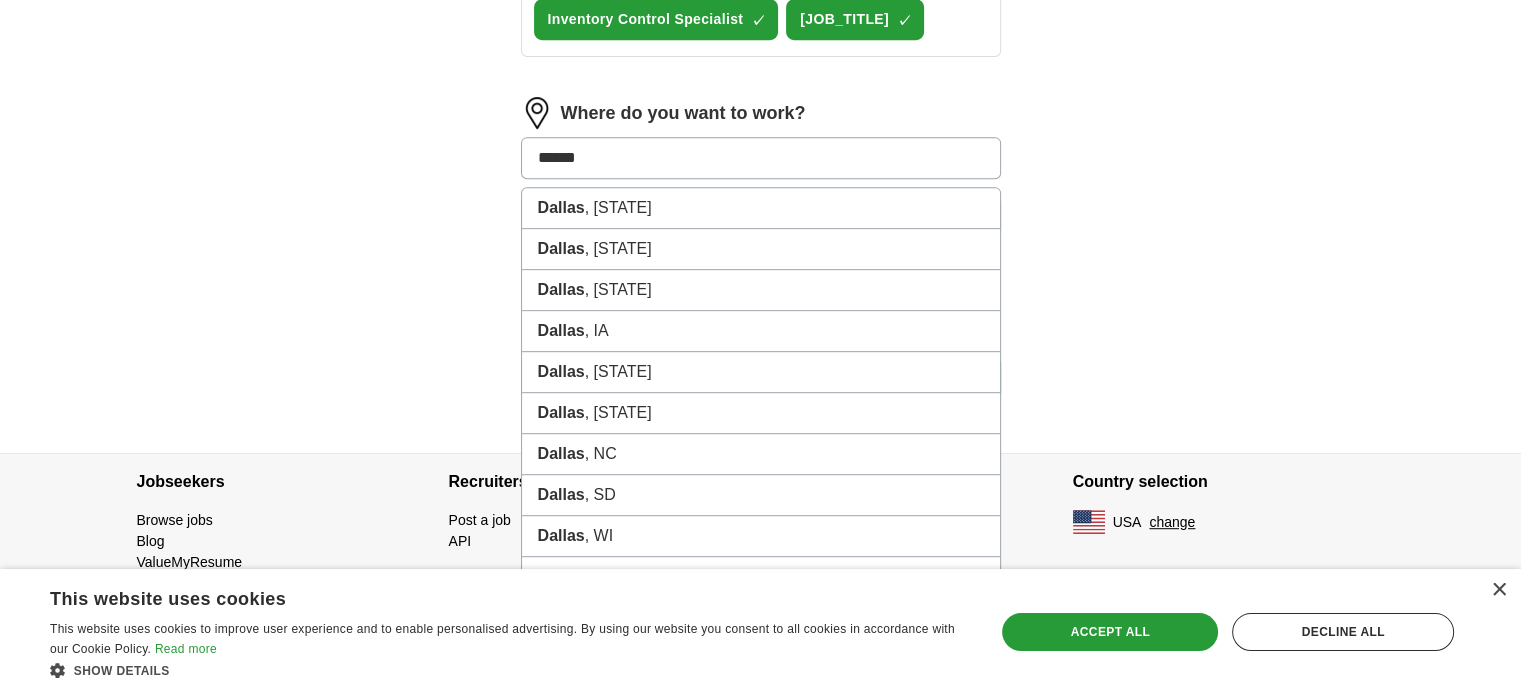 type on "******" 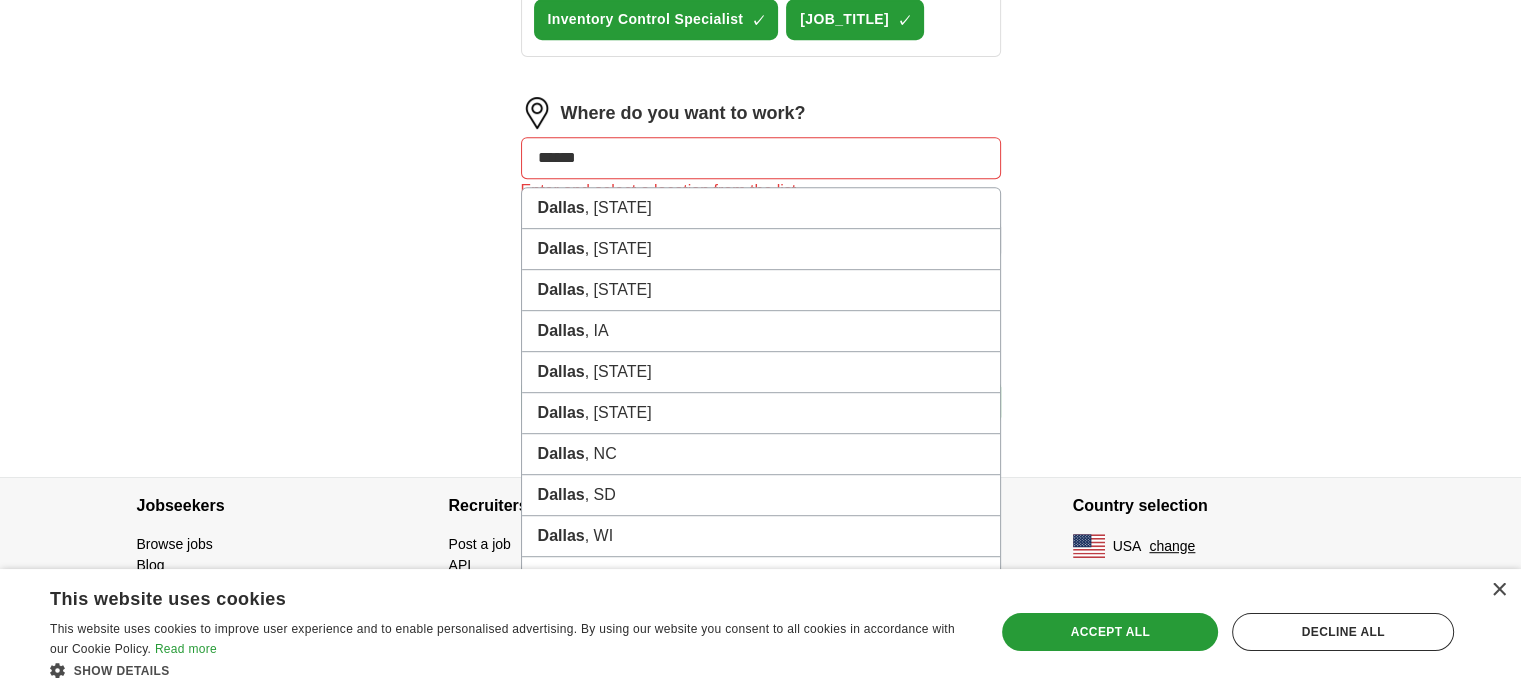 click on "ApplyIQ Let ApplyIQ do the hard work of searching and applying for jobs. Just tell us what you're looking for, and we'll do the rest. Select a resume Newest [DATE] Resume 1.pdf [DATE], [TIME] Upload a different resume By uploading your resume you agree to our T&Cs and Privacy Notice. First Name [PERSON_NAME] Last Name [PERSON_NAME] What job are you looking for? Enter or select a minimum of 3 job titles (4-8 recommended) Supply Chain Coordinator ✓ × Procurement Specialist ✓ × Purchasing Manager ✓ × Logistics Analyst ✓ × Logistics Supervisor ✓ × Logistics Manager ✓ × Warehouse Operations Manager ✓ × Inventory Control Specialist ✓ × Transportation Manager ✓ × Where do you want to work? [CITY] , [STATE] [CITY] , [STATE] [CITY] , [STATE] [CITY] , [STATE] [CITY] , [STATE] [CITY] , [STATE] [CITY] , [STATE] [CITY] City, [STATE] [CITY] Plt, [STATE] [CITY] Center, [STATE] [CITY] County, [STATE] [CITY] County, [STATE] [CITY] County, [STATE] [CITY] County, [STATE] Melcher [CITY] , [STATE] [CITY] Dallas , [STATE] [CITY] ania, [STATE] [CITY]" at bounding box center (760, -231) 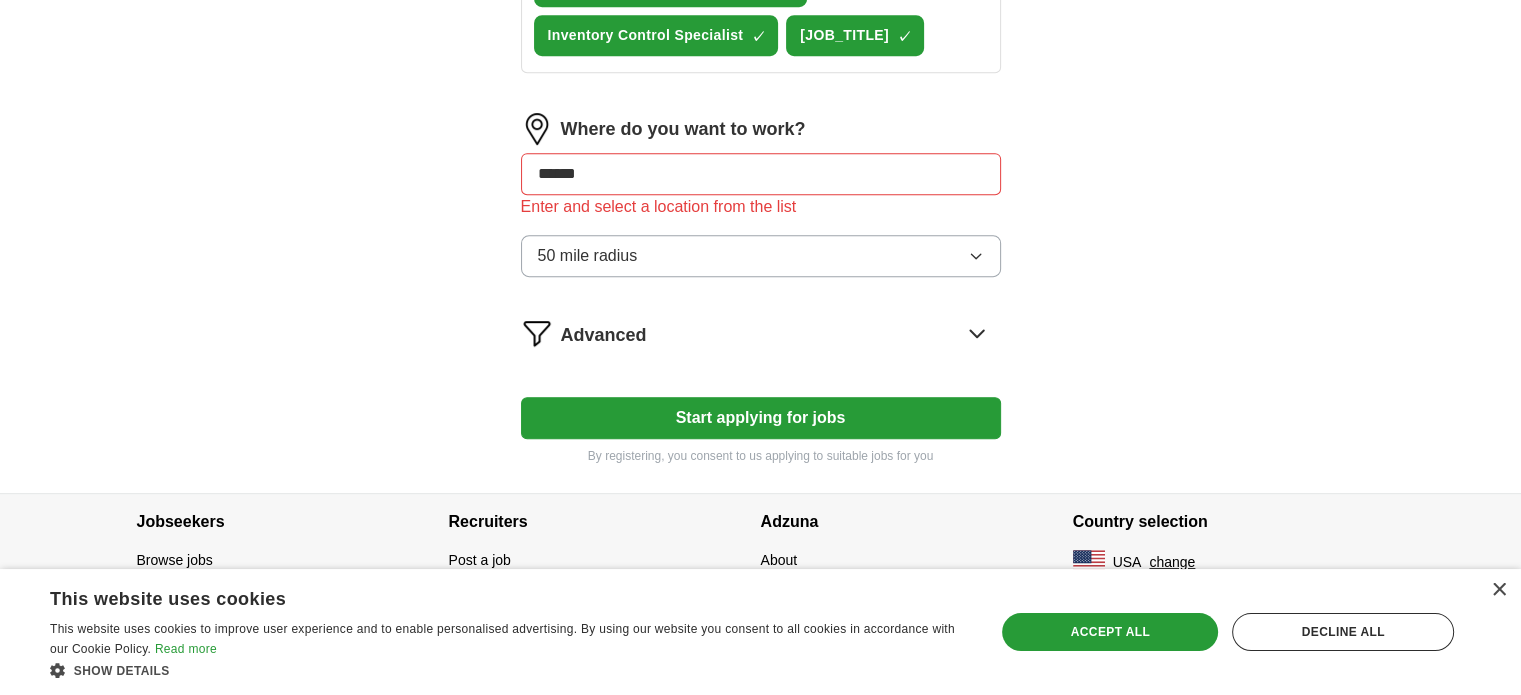 click on "******" at bounding box center (761, 174) 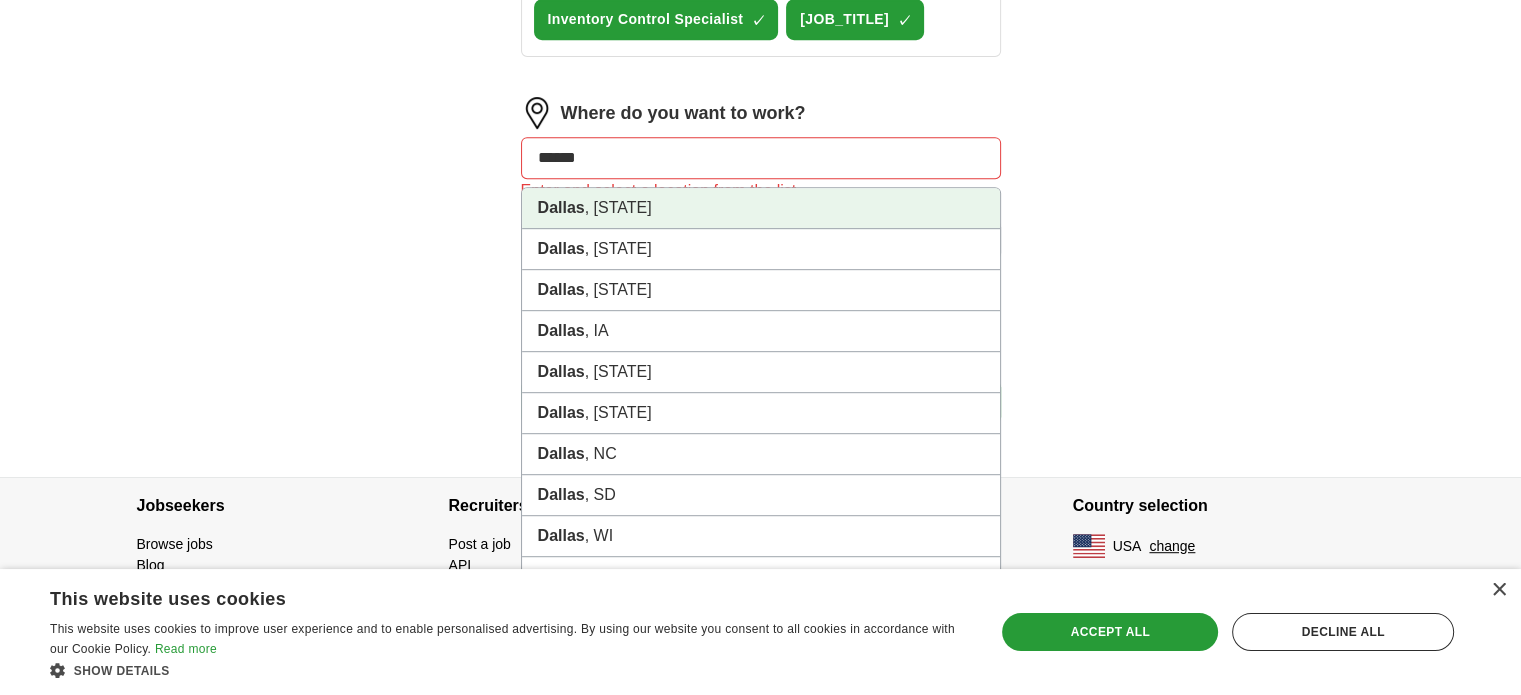 click on "[CITY] , [STATE]" at bounding box center [761, 208] 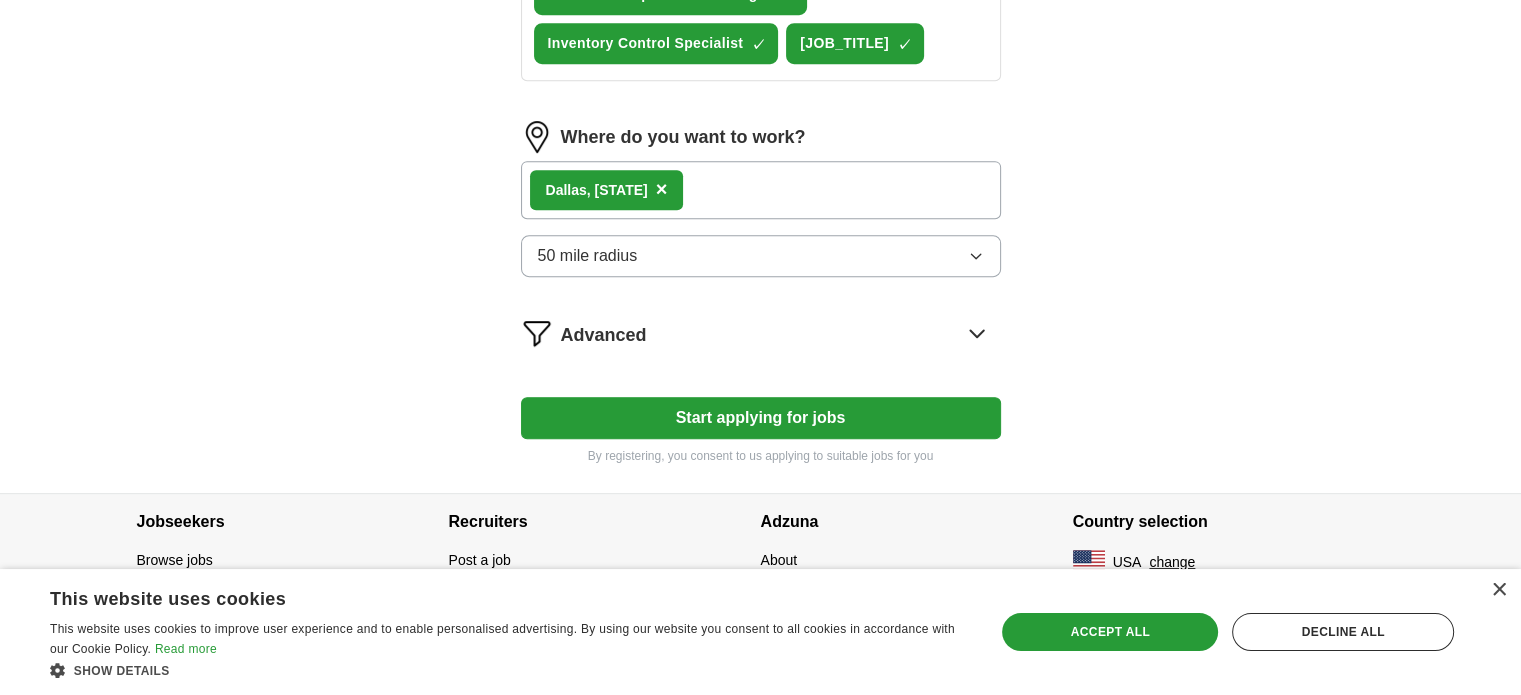 click on "[CITY] , [STATE] ×" at bounding box center (761, 190) 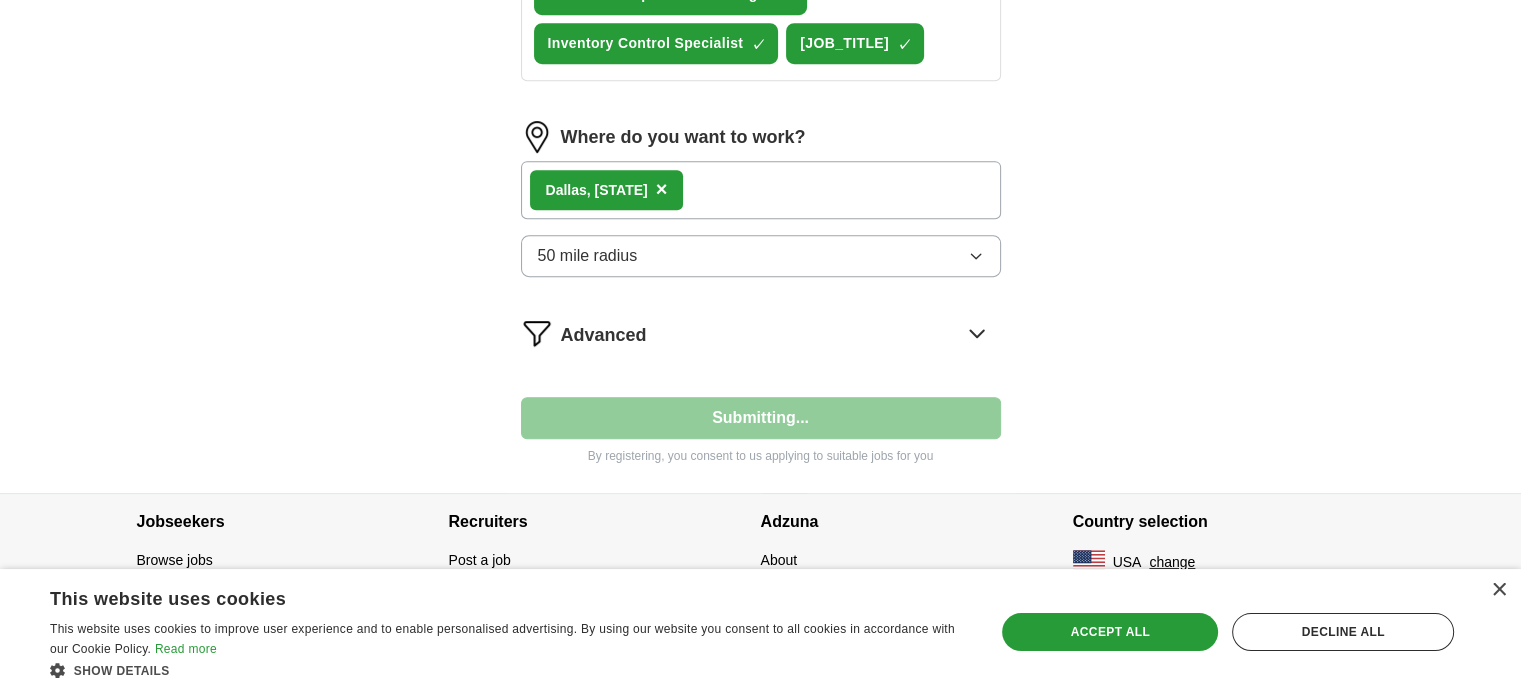 select on "**" 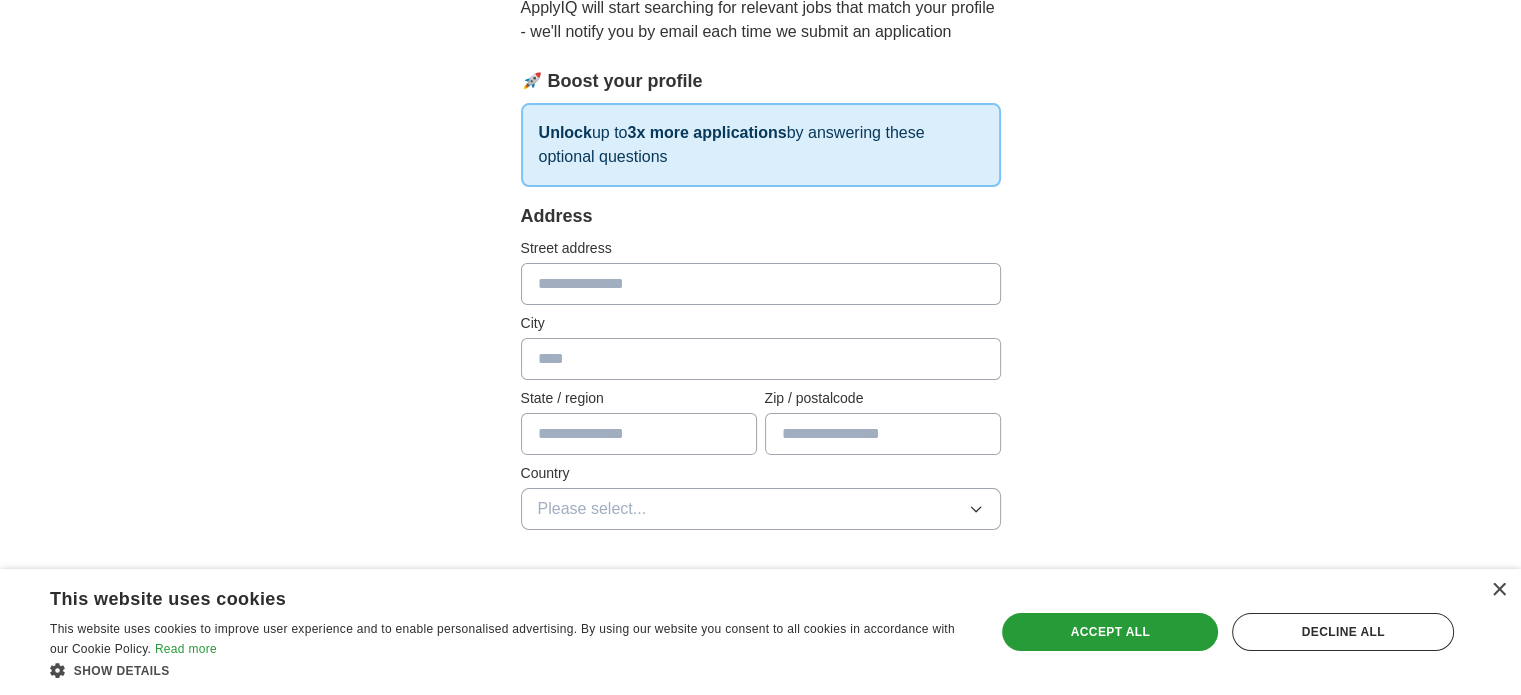 scroll, scrollTop: 200, scrollLeft: 0, axis: vertical 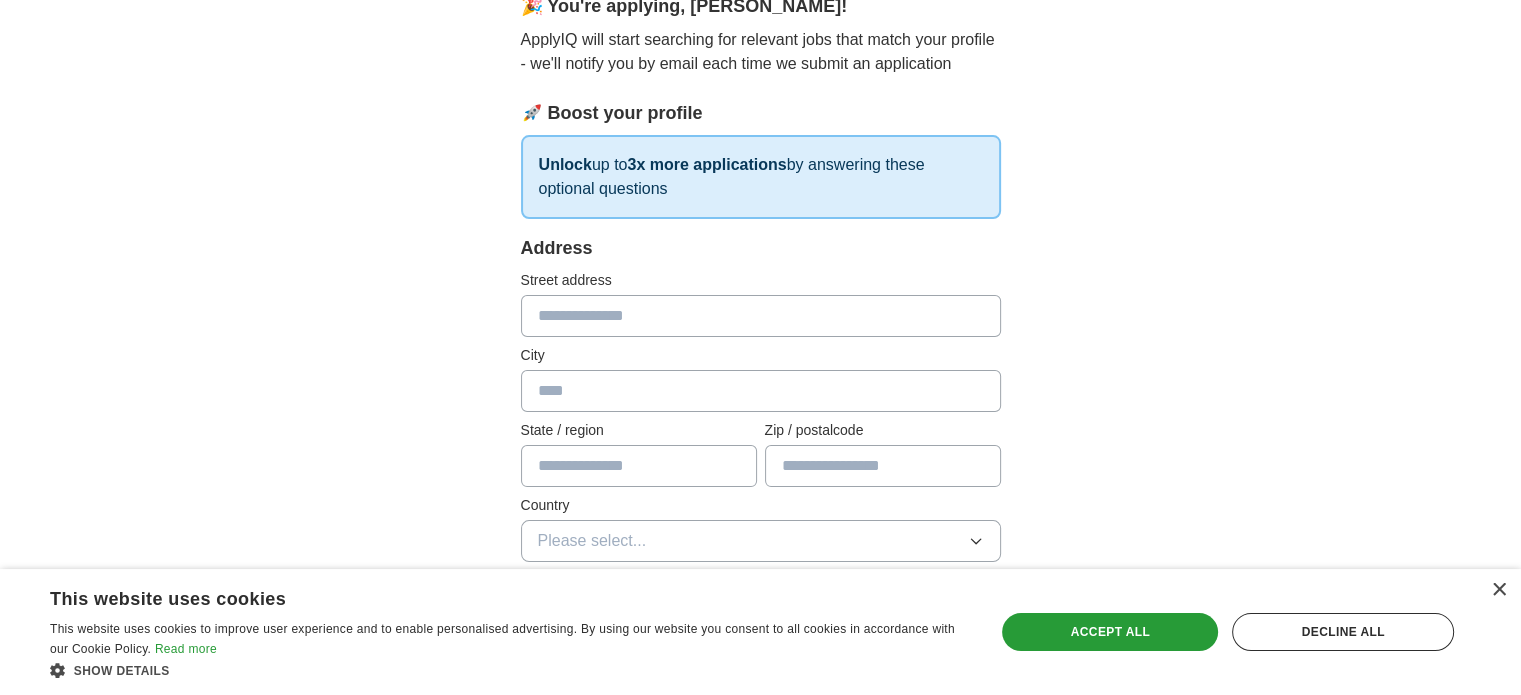 click at bounding box center (761, 316) 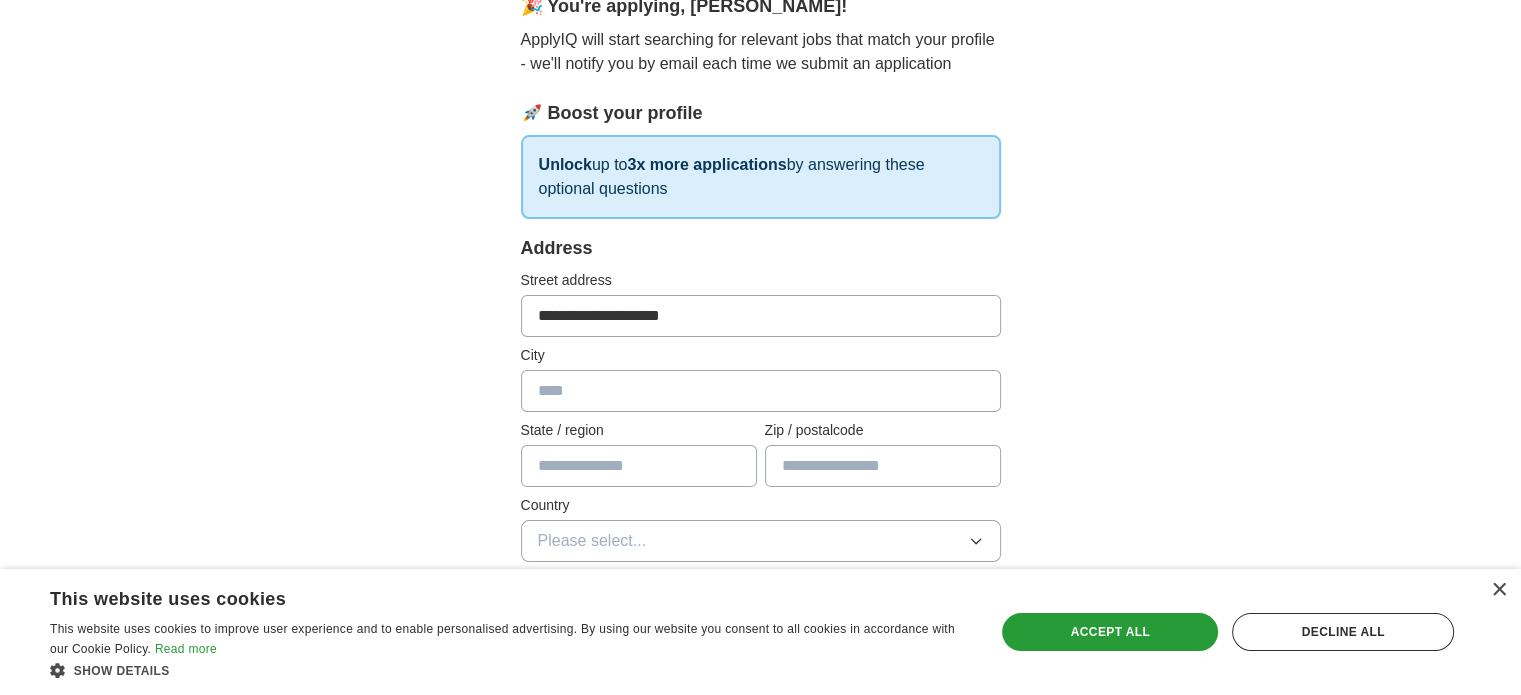 type on "******" 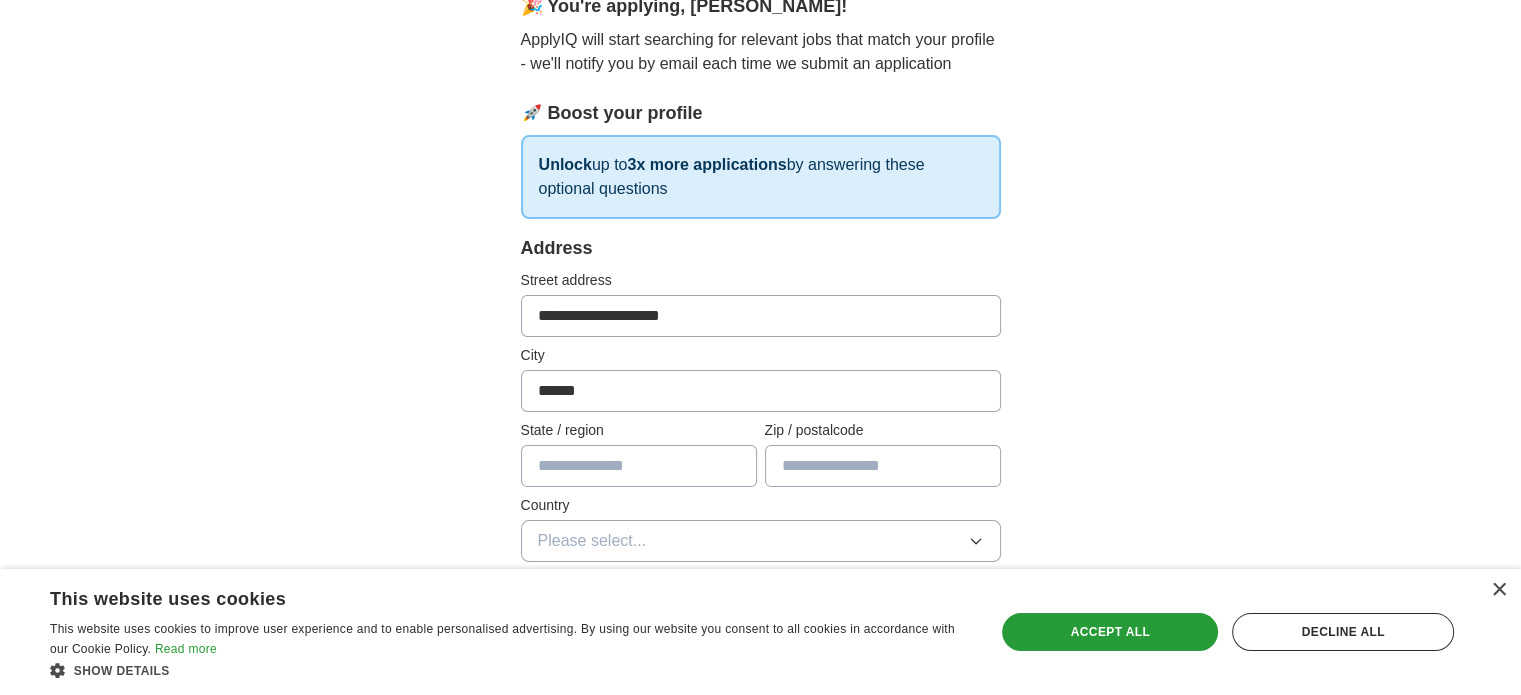 type on "**" 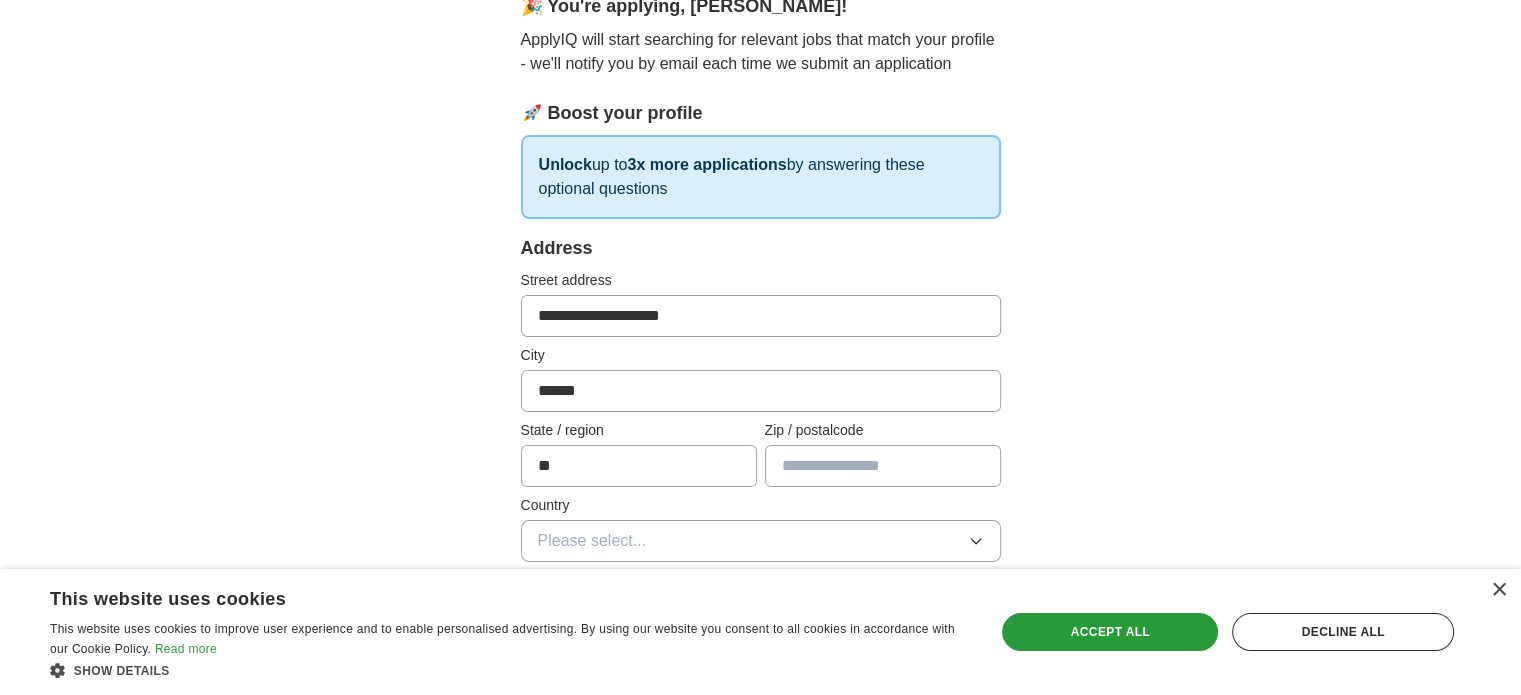 type on "*****" 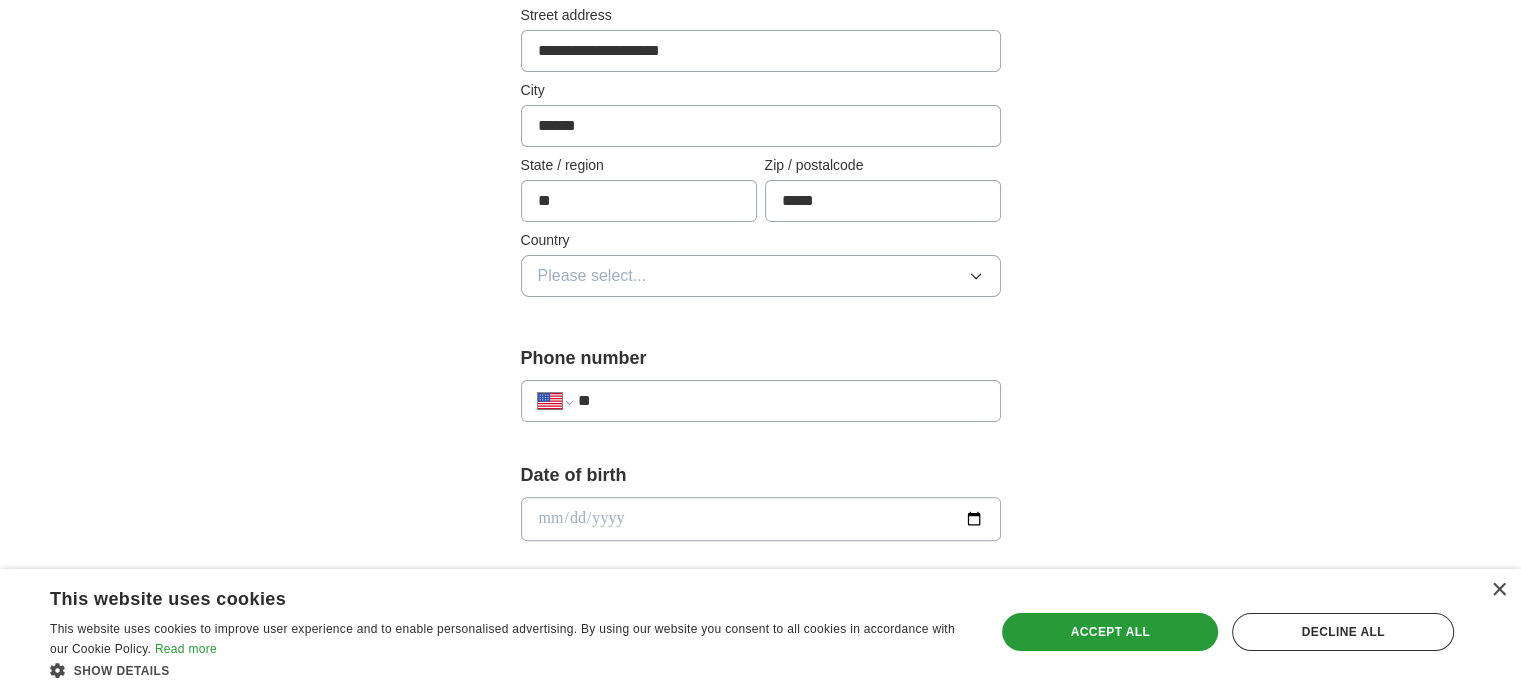 scroll, scrollTop: 500, scrollLeft: 0, axis: vertical 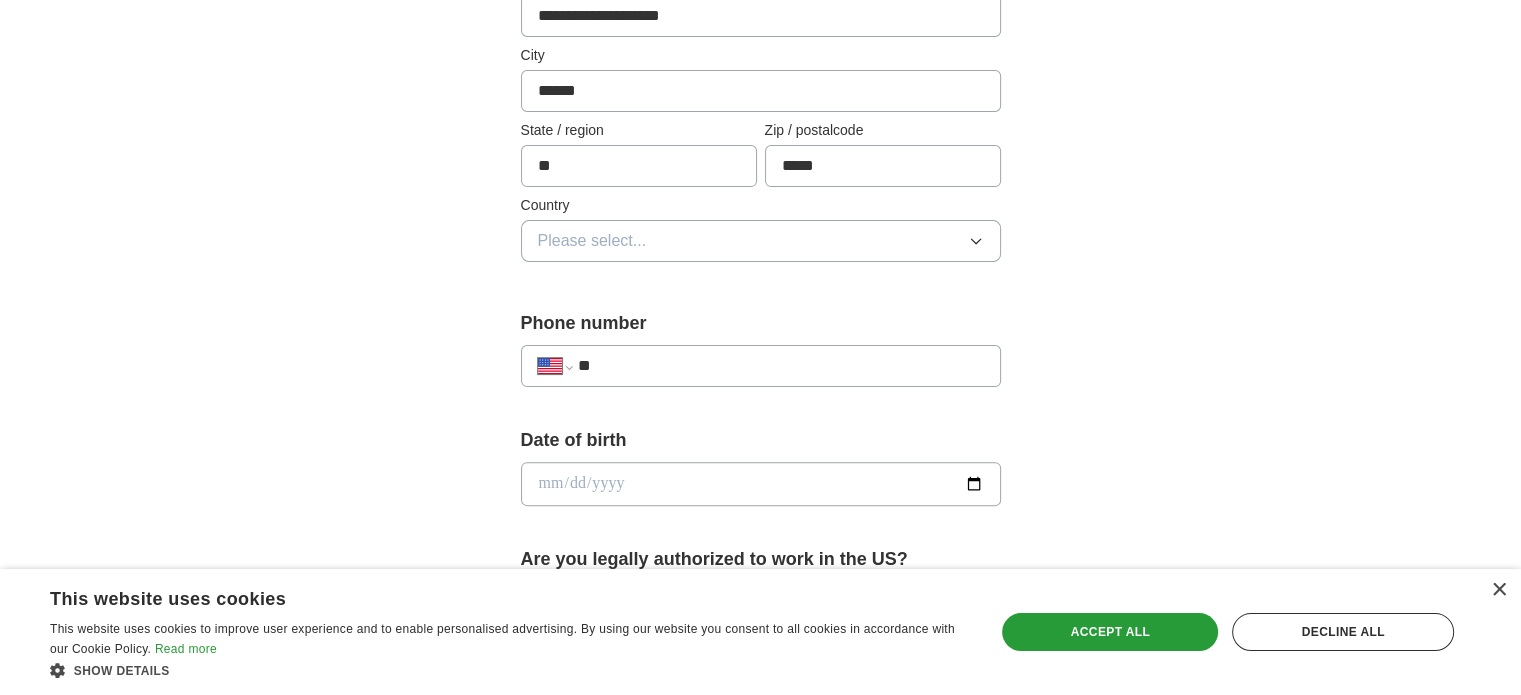 click on "**" at bounding box center [780, 366] 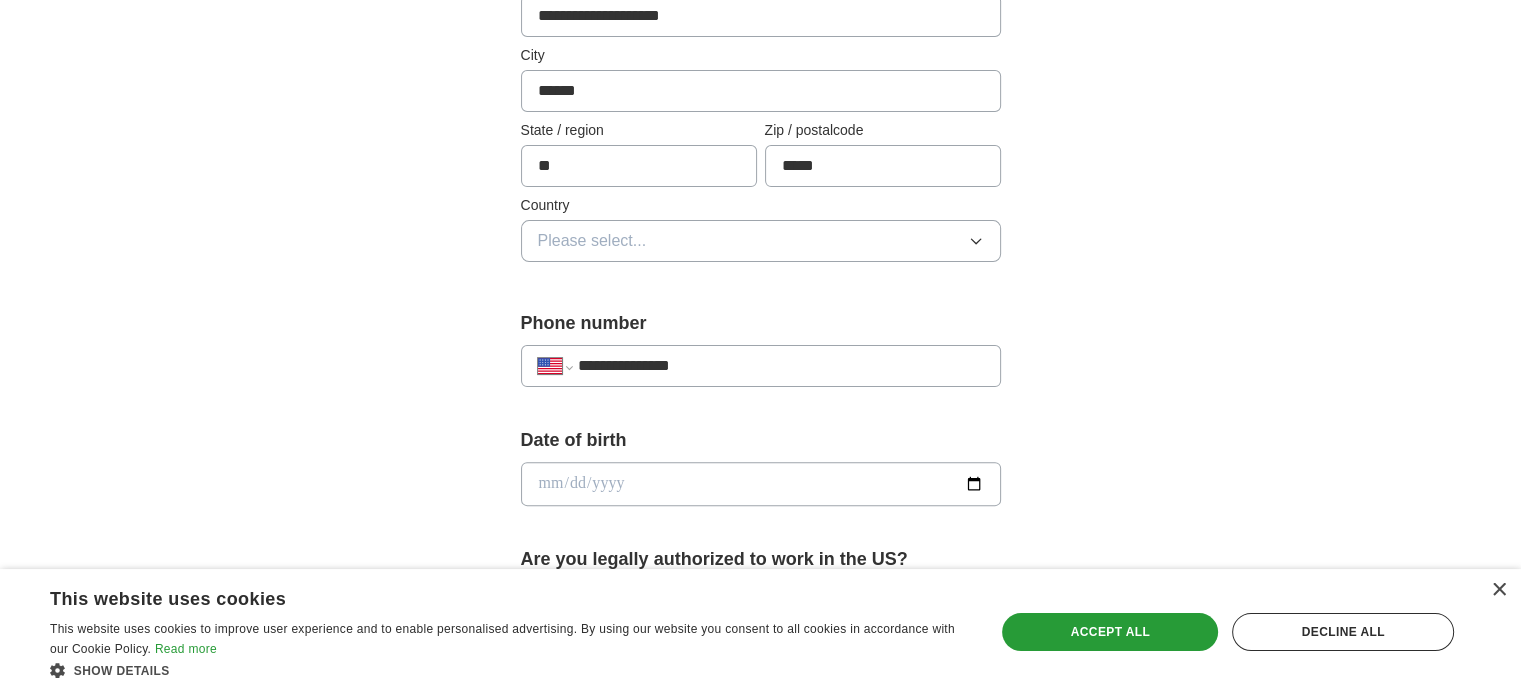 type on "**********" 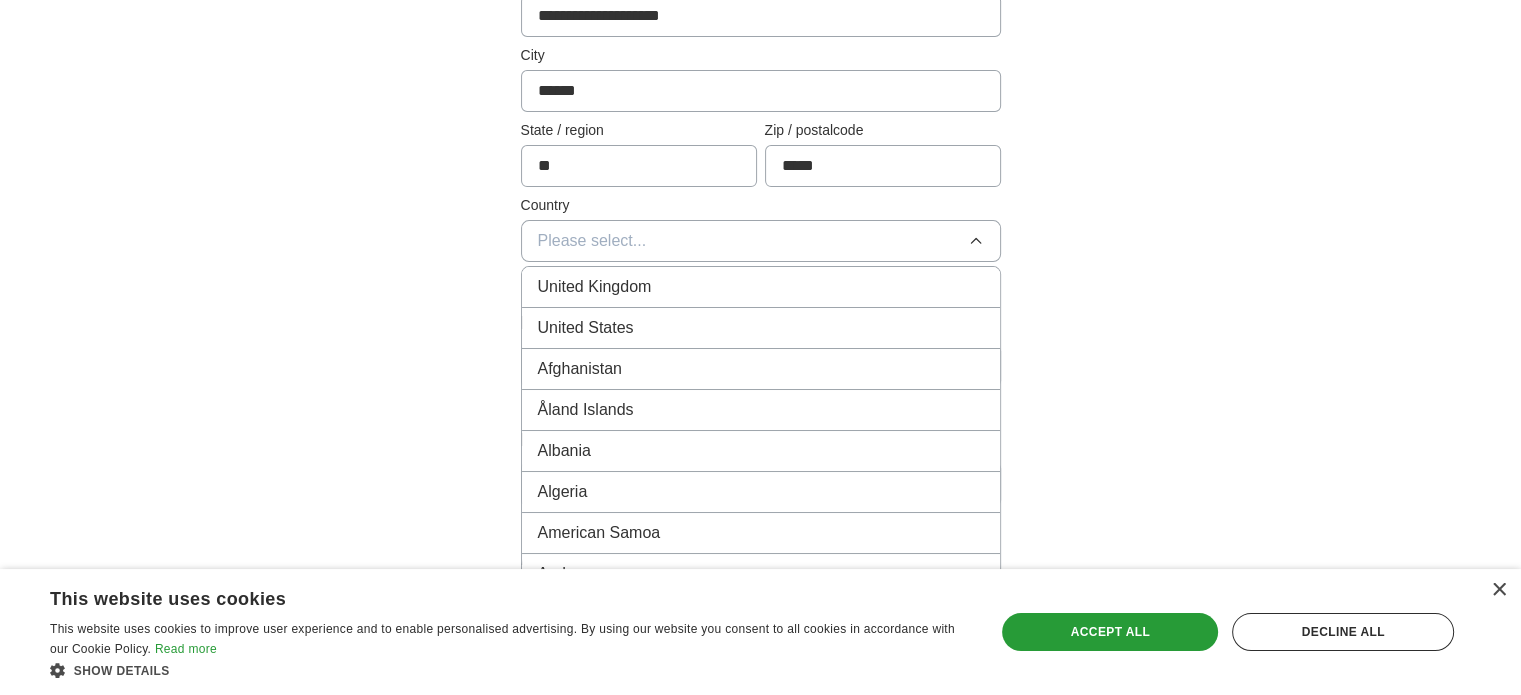 click on "United States" at bounding box center (761, 328) 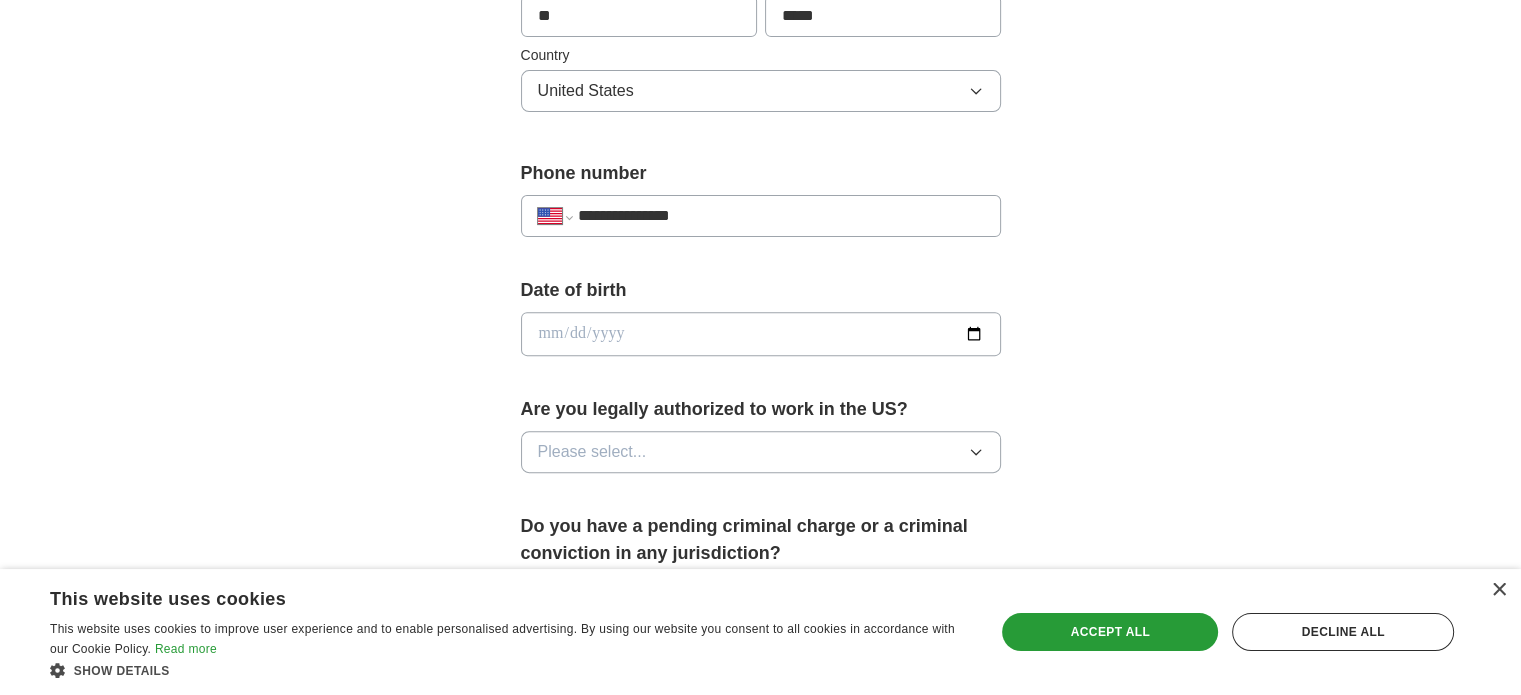 scroll, scrollTop: 700, scrollLeft: 0, axis: vertical 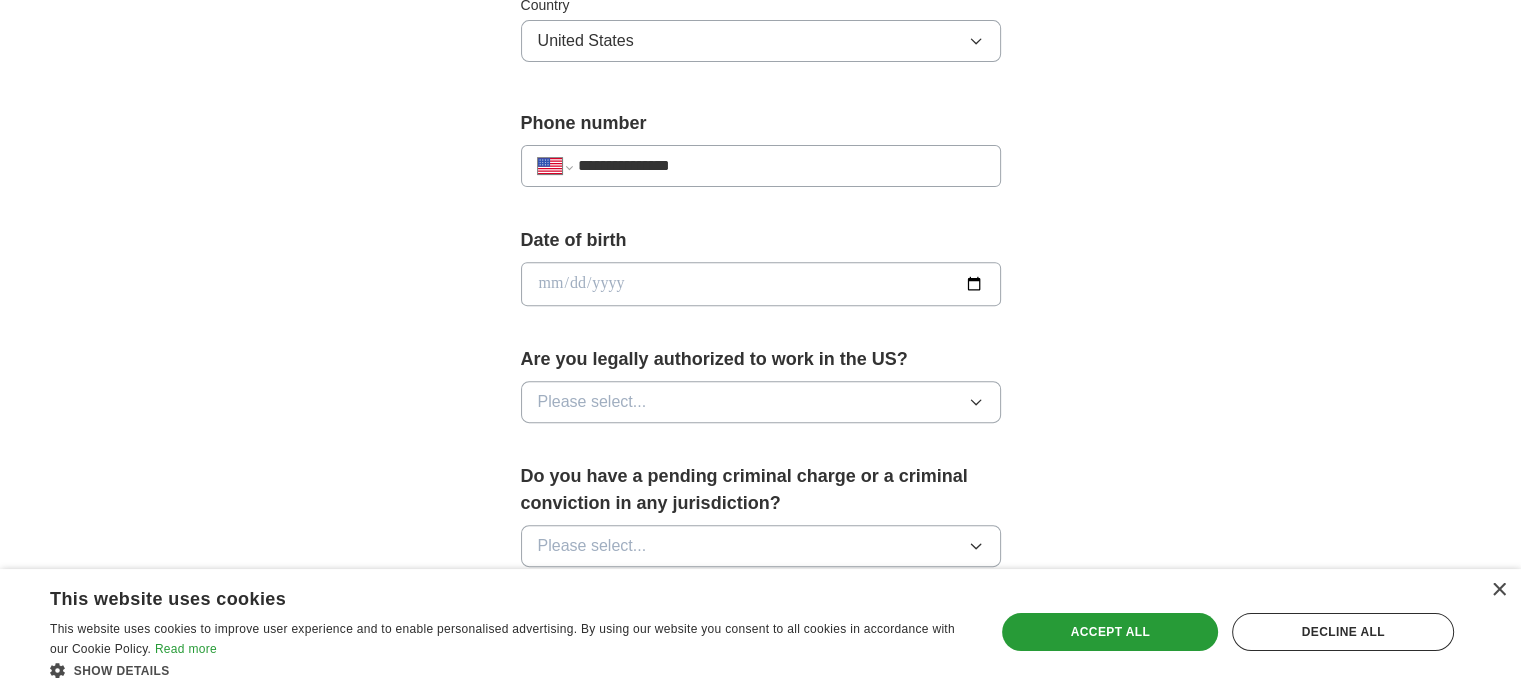click at bounding box center (761, 284) 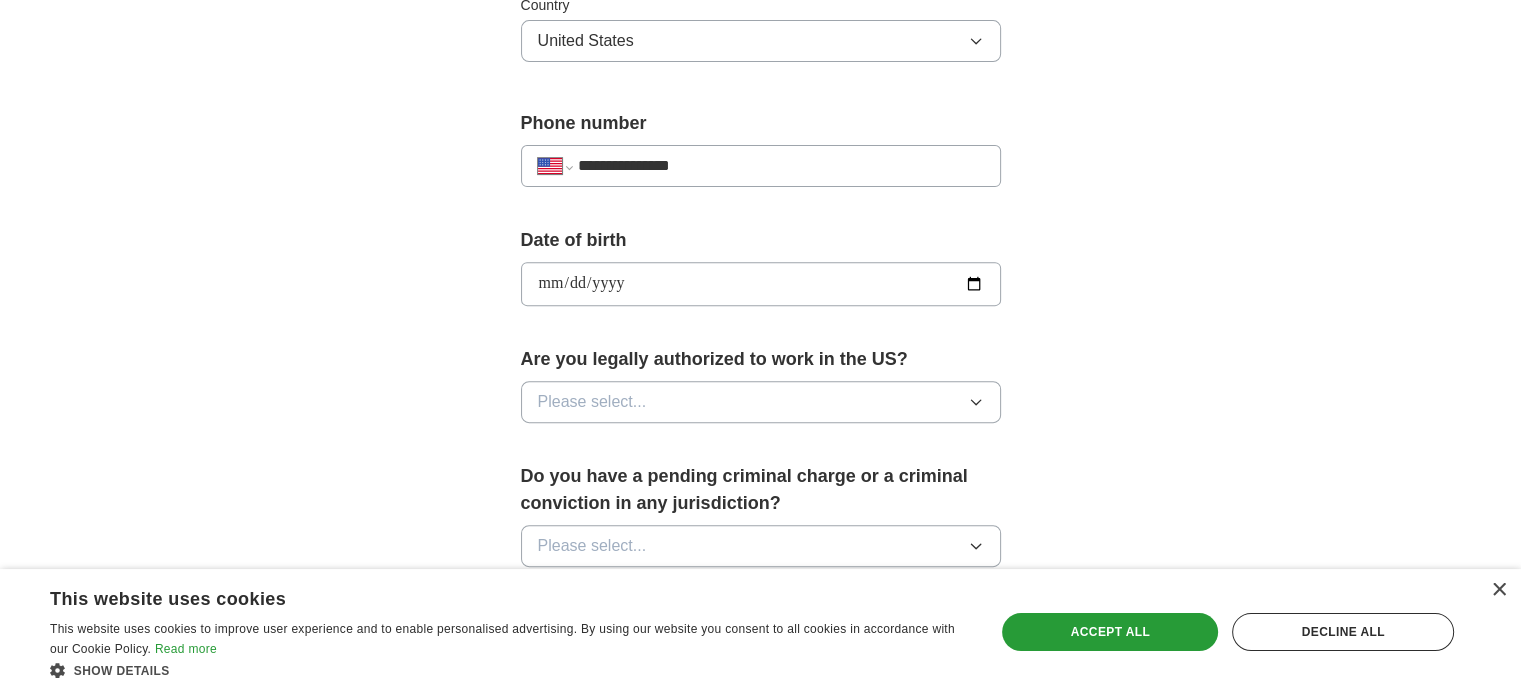 type on "**********" 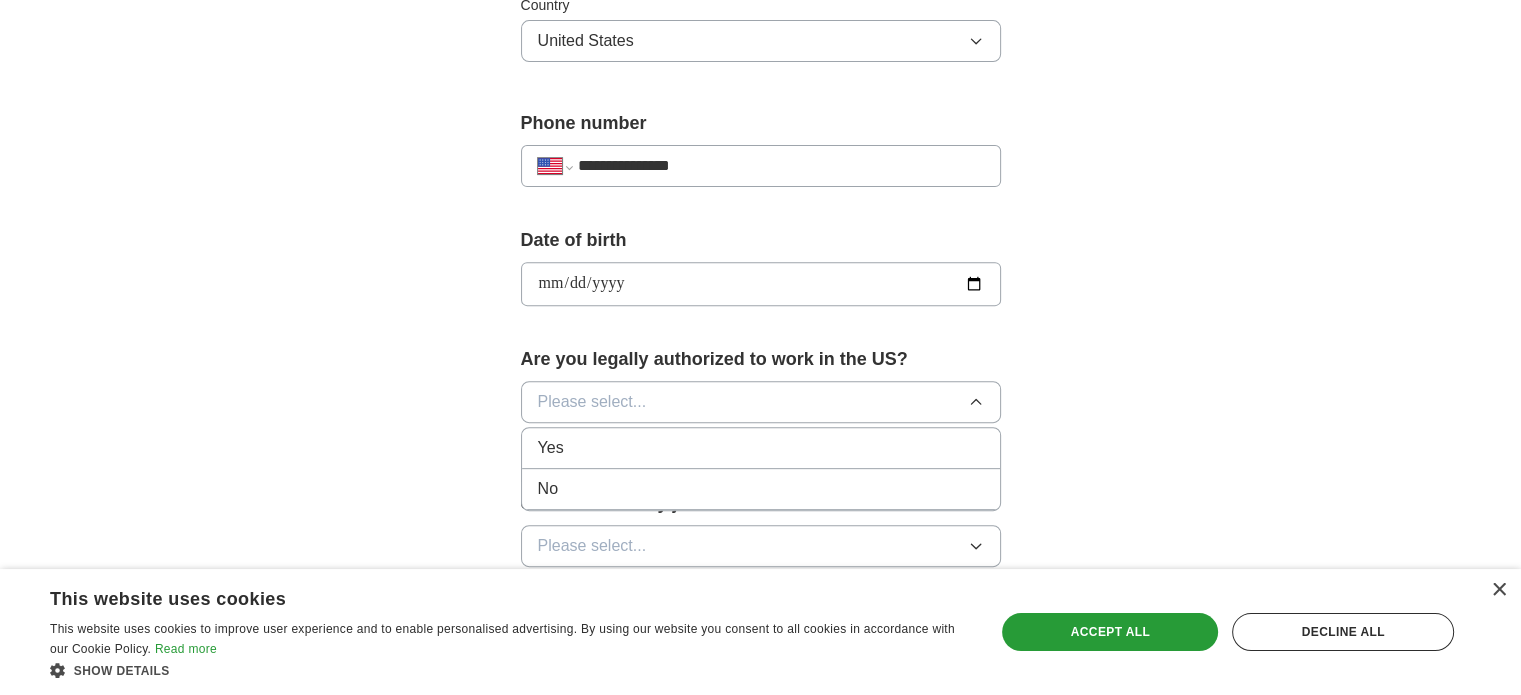 click on "Yes" at bounding box center (761, 448) 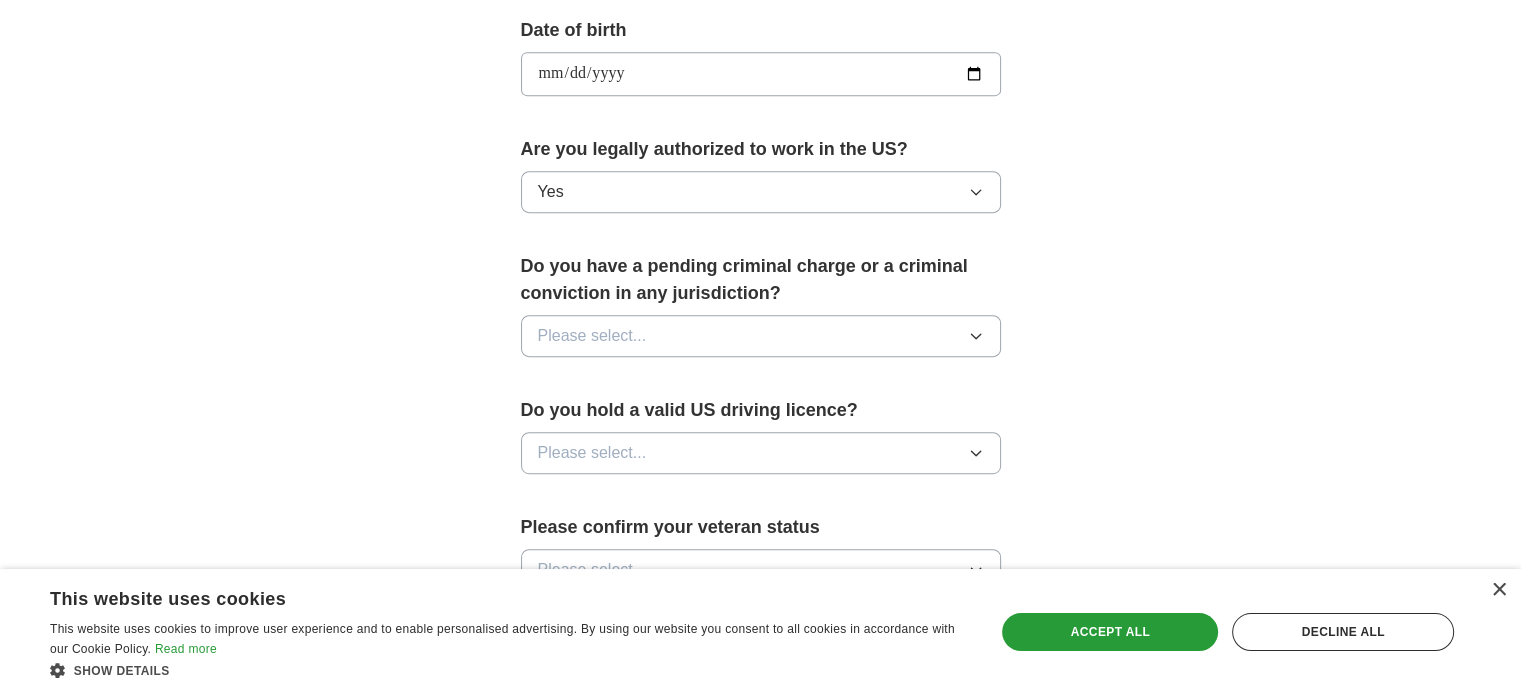 scroll, scrollTop: 1000, scrollLeft: 0, axis: vertical 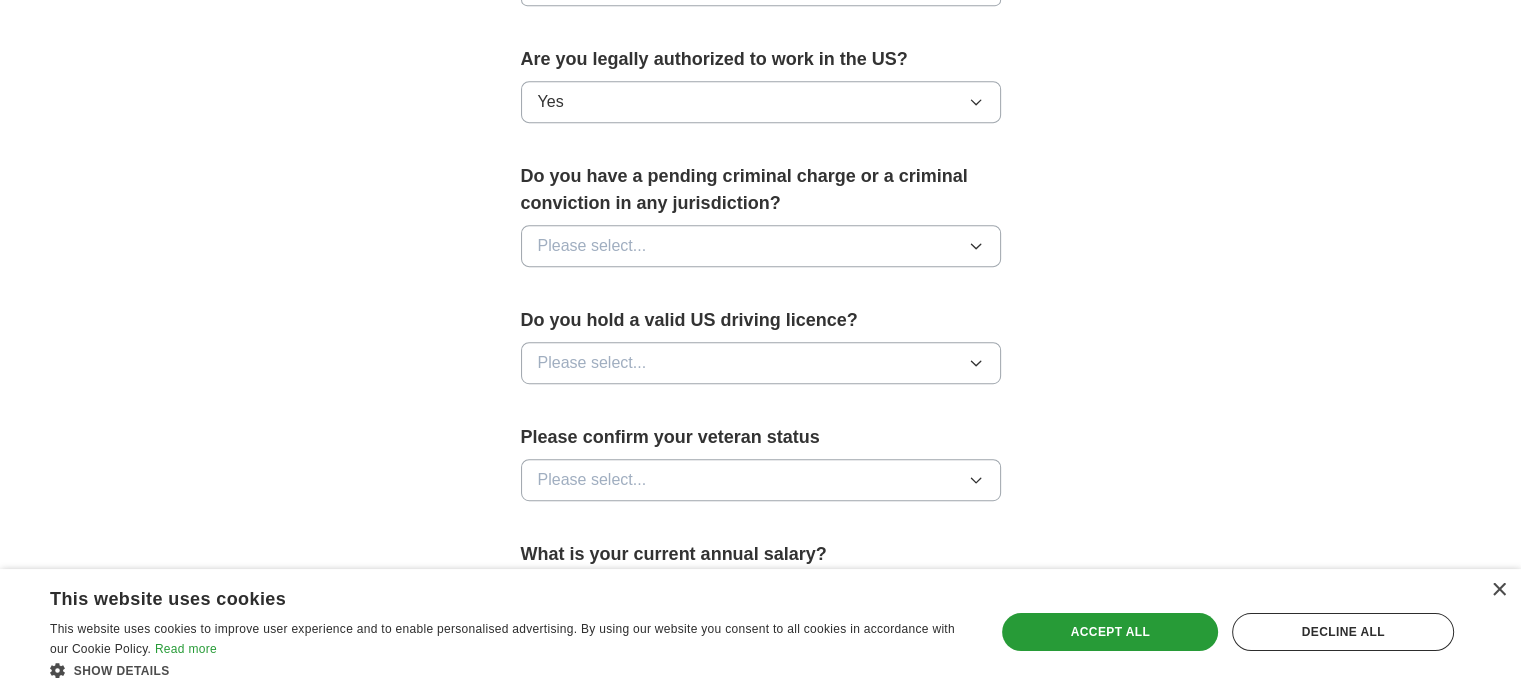 click on "Please select..." at bounding box center [761, 246] 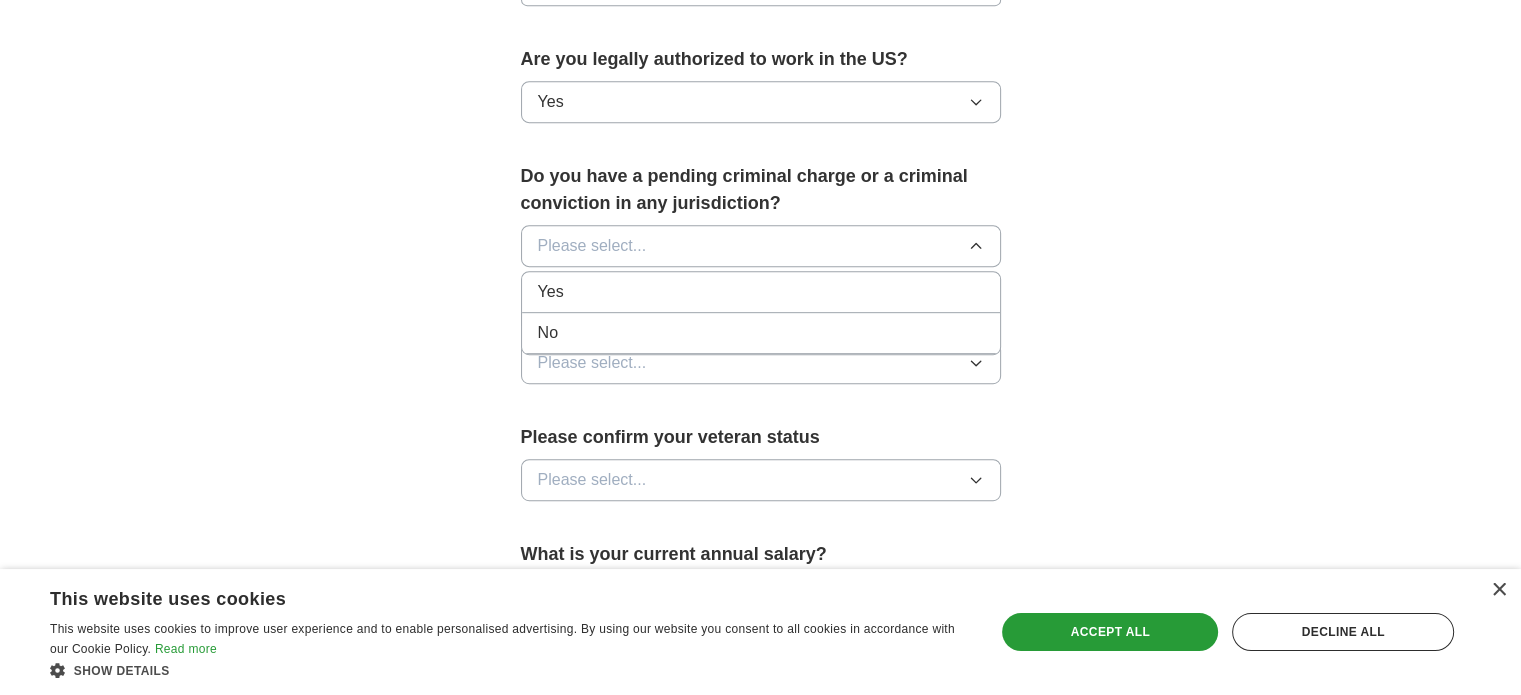 click on "No" at bounding box center [761, 333] 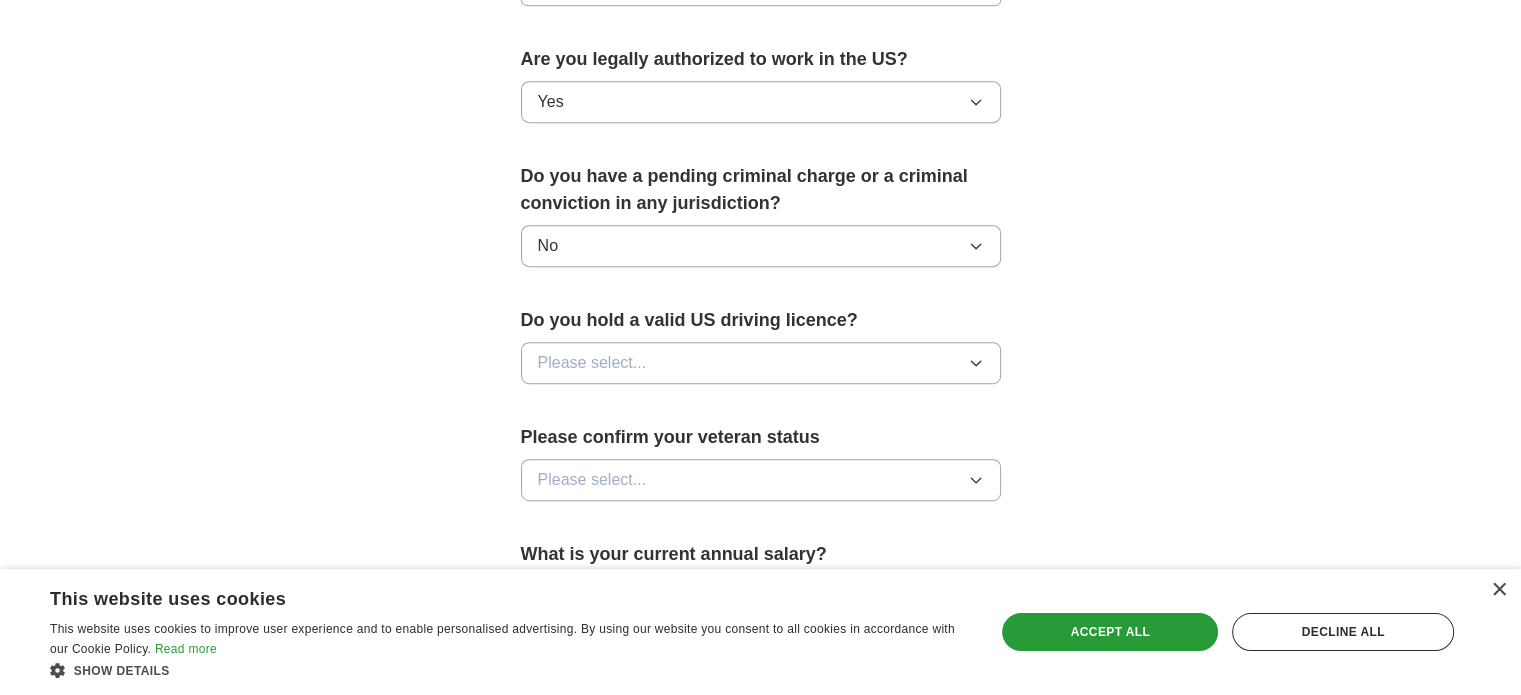 click 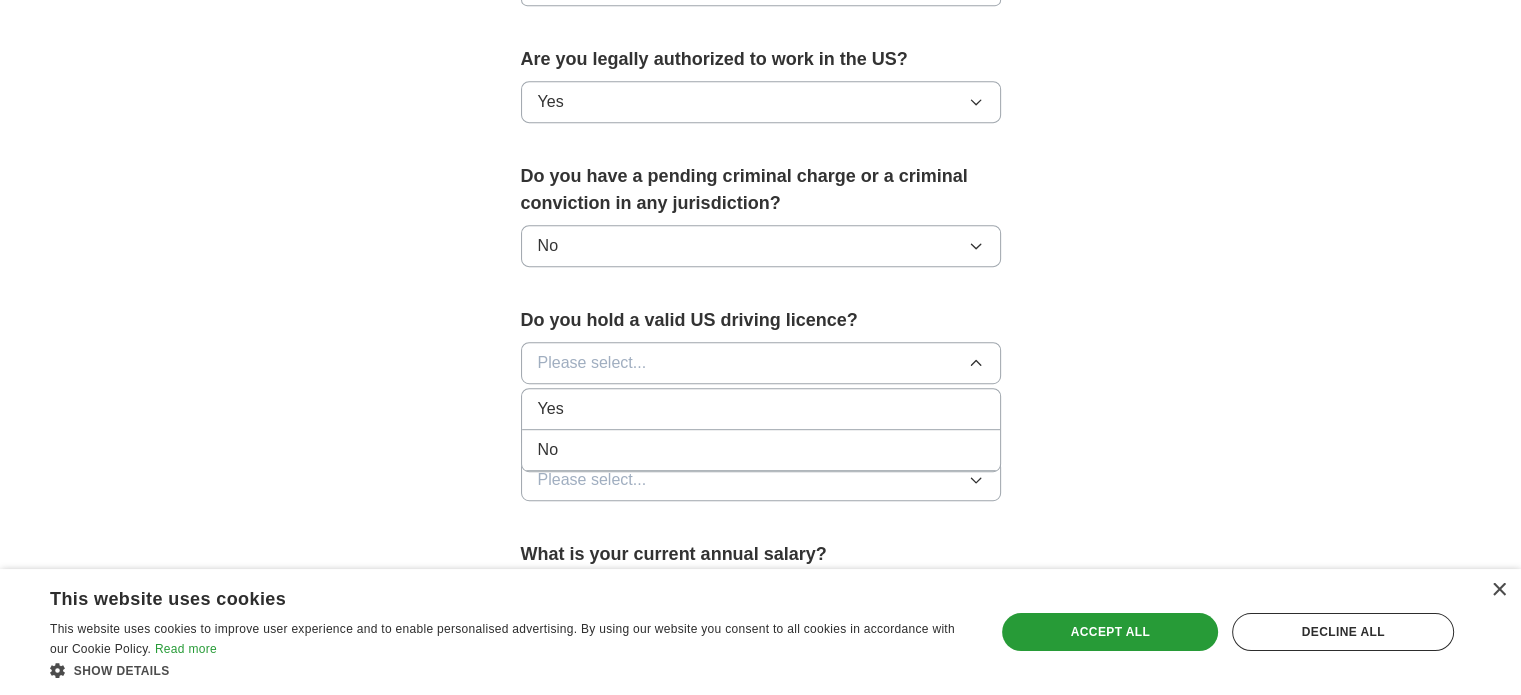 click on "Yes" at bounding box center (761, 409) 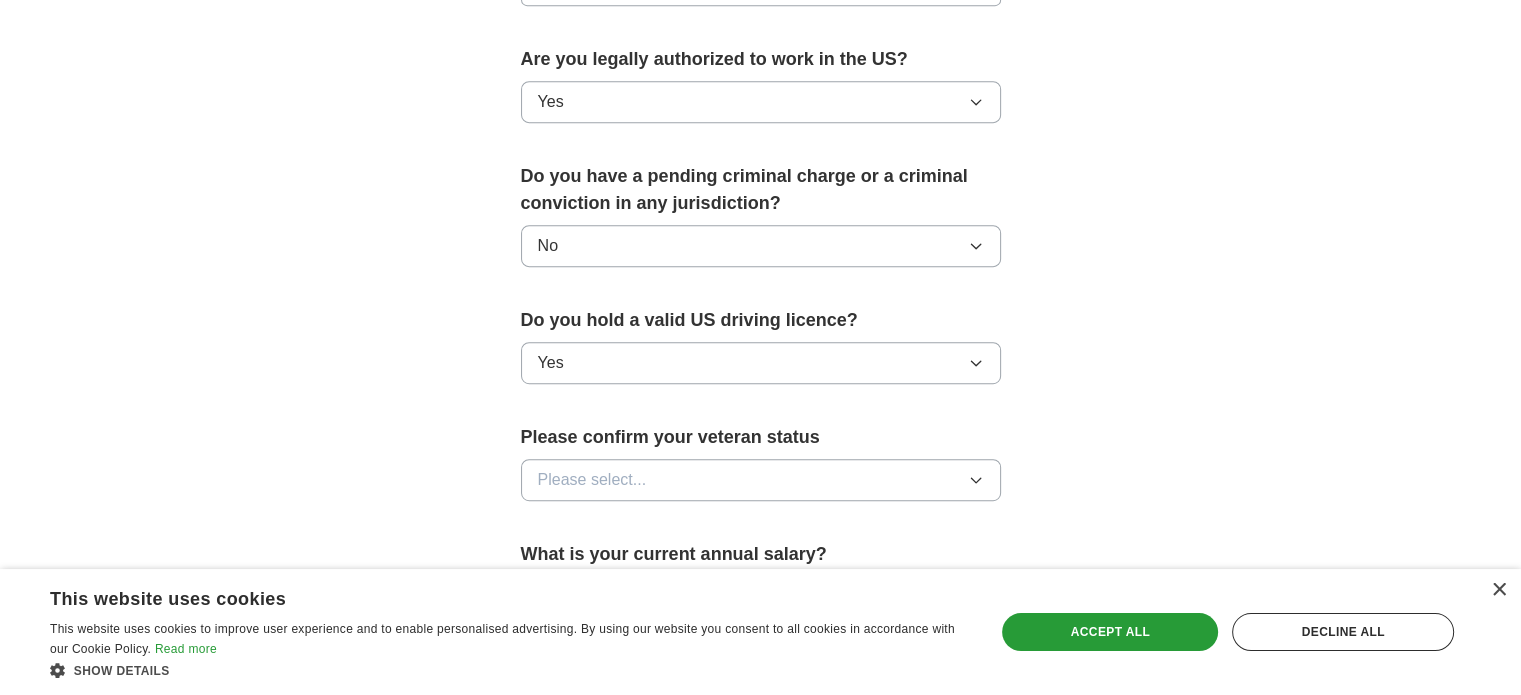 click 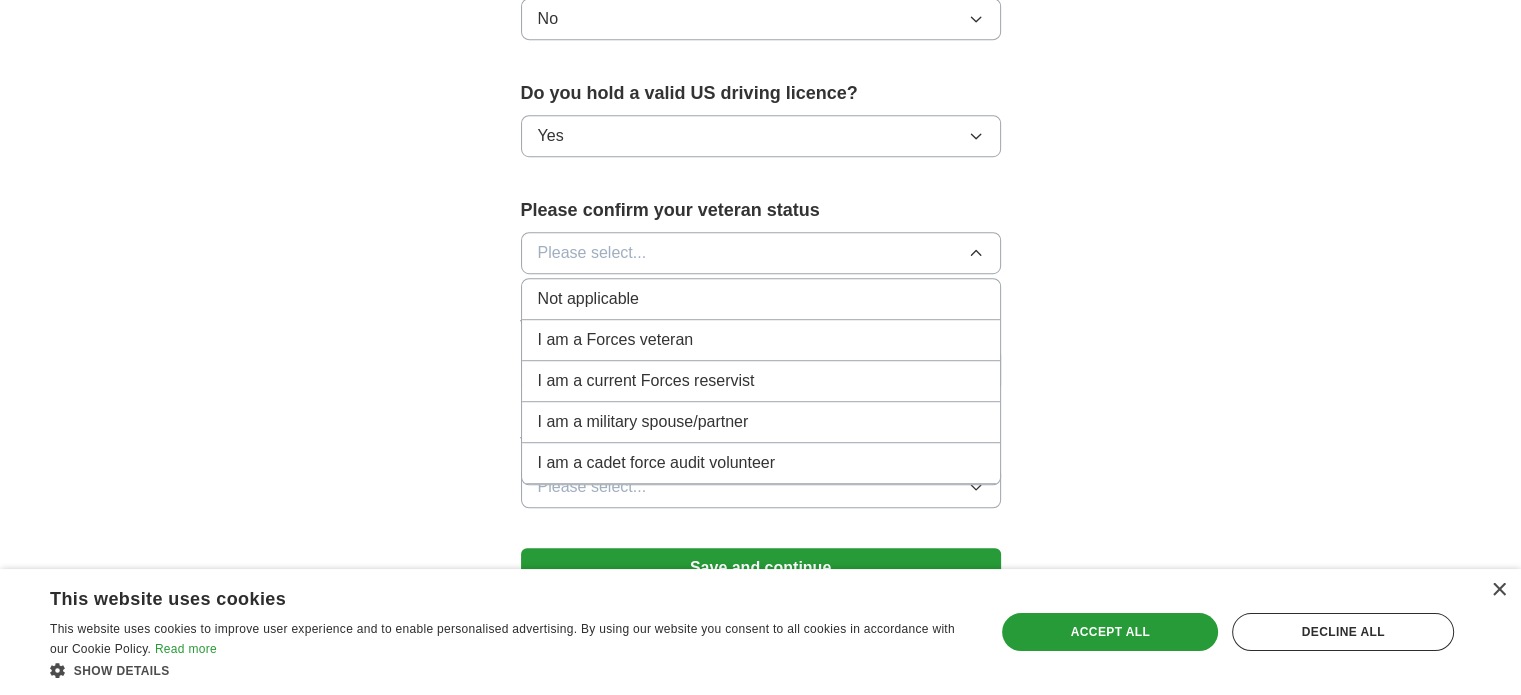 scroll, scrollTop: 1300, scrollLeft: 0, axis: vertical 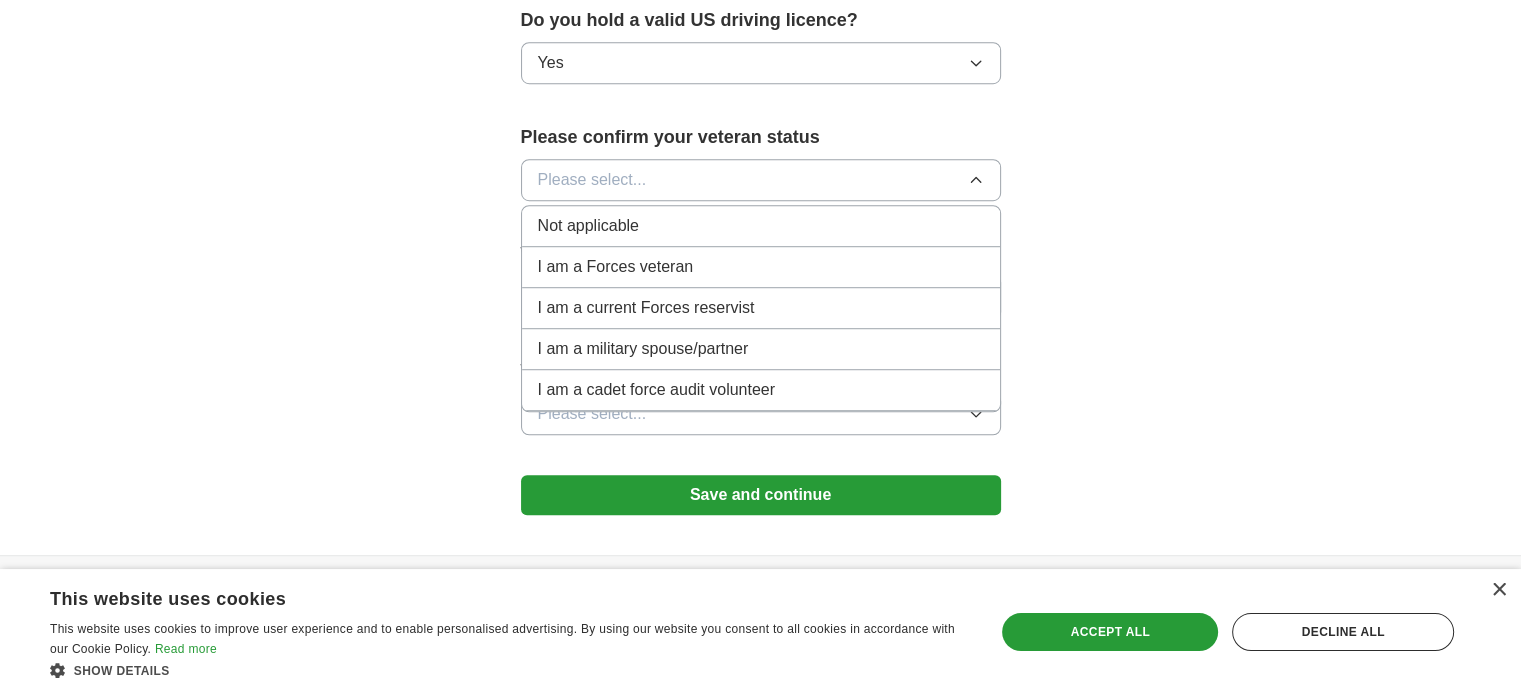 click on "I am a  Forces veteran" at bounding box center (761, 267) 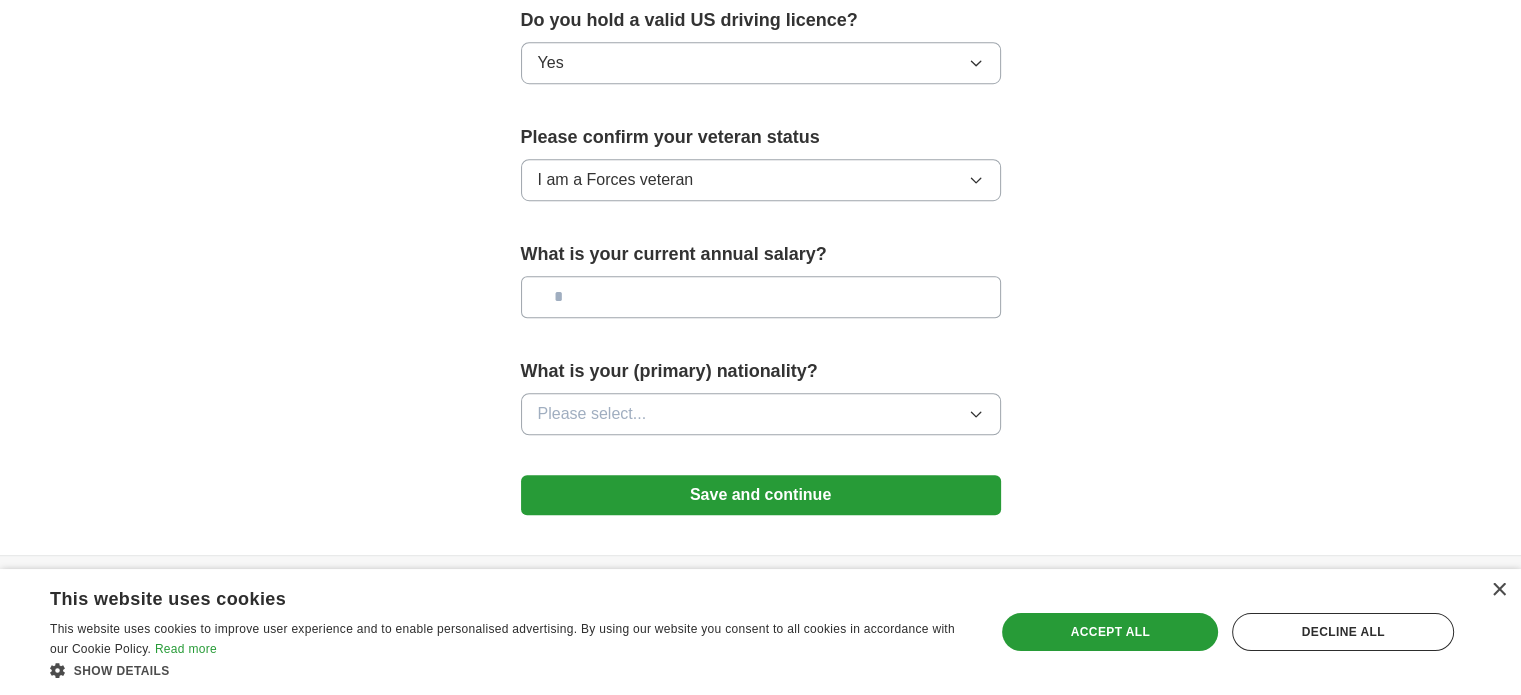 click at bounding box center [761, 297] 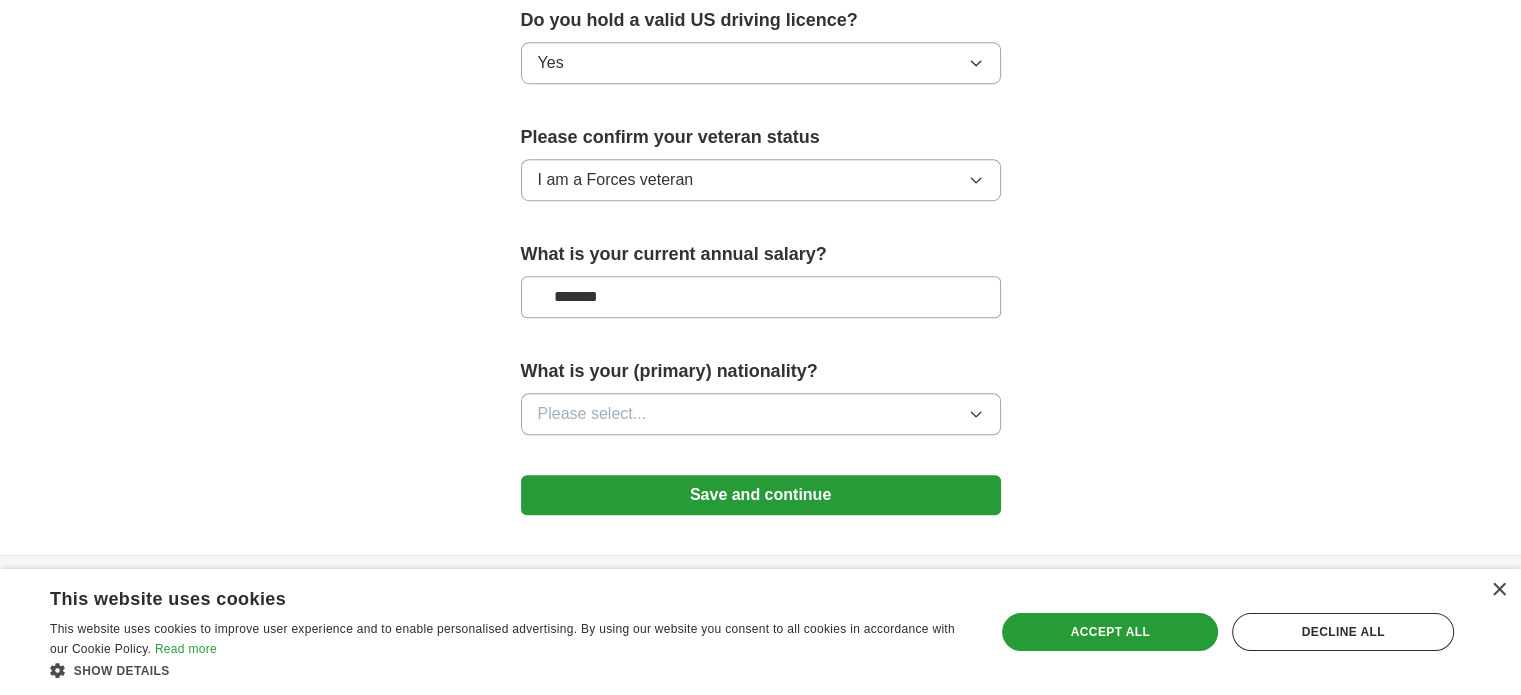 type on "*******" 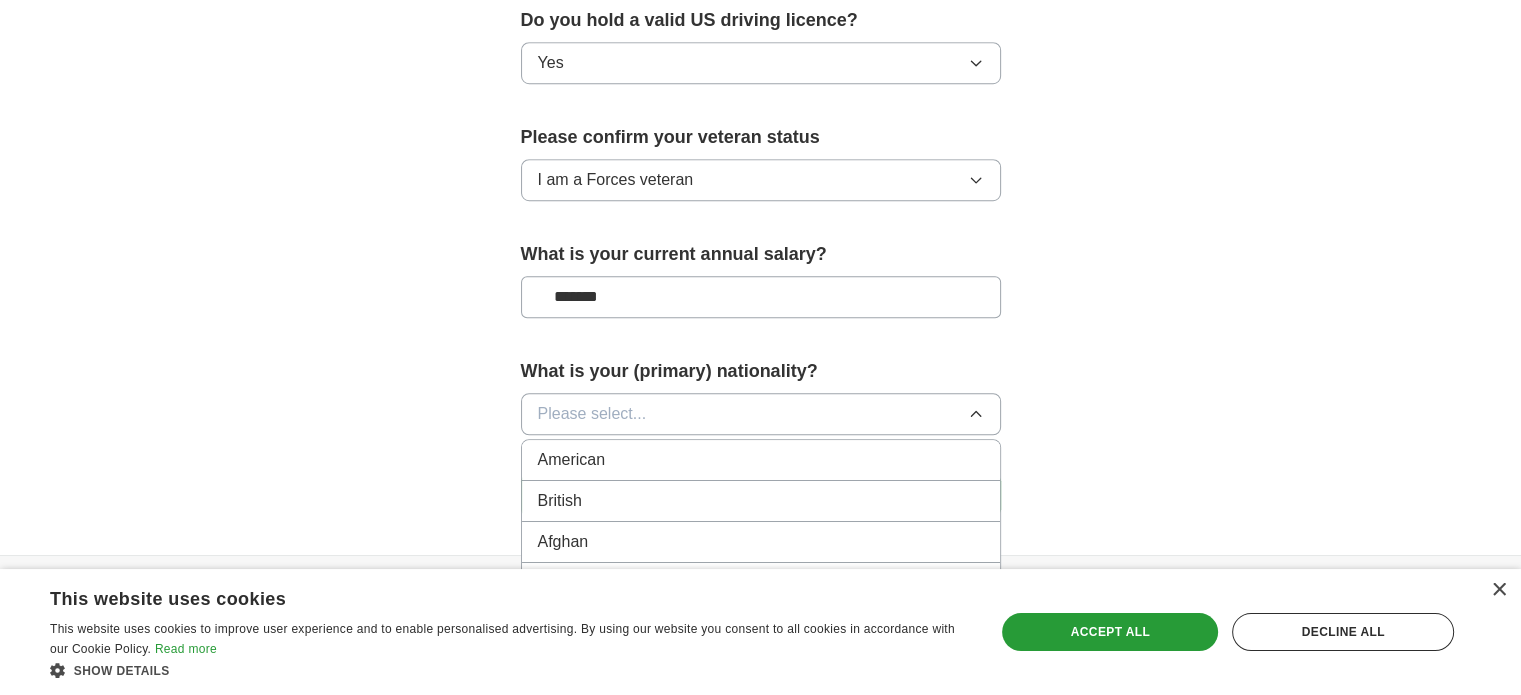 click on "American" at bounding box center [761, 460] 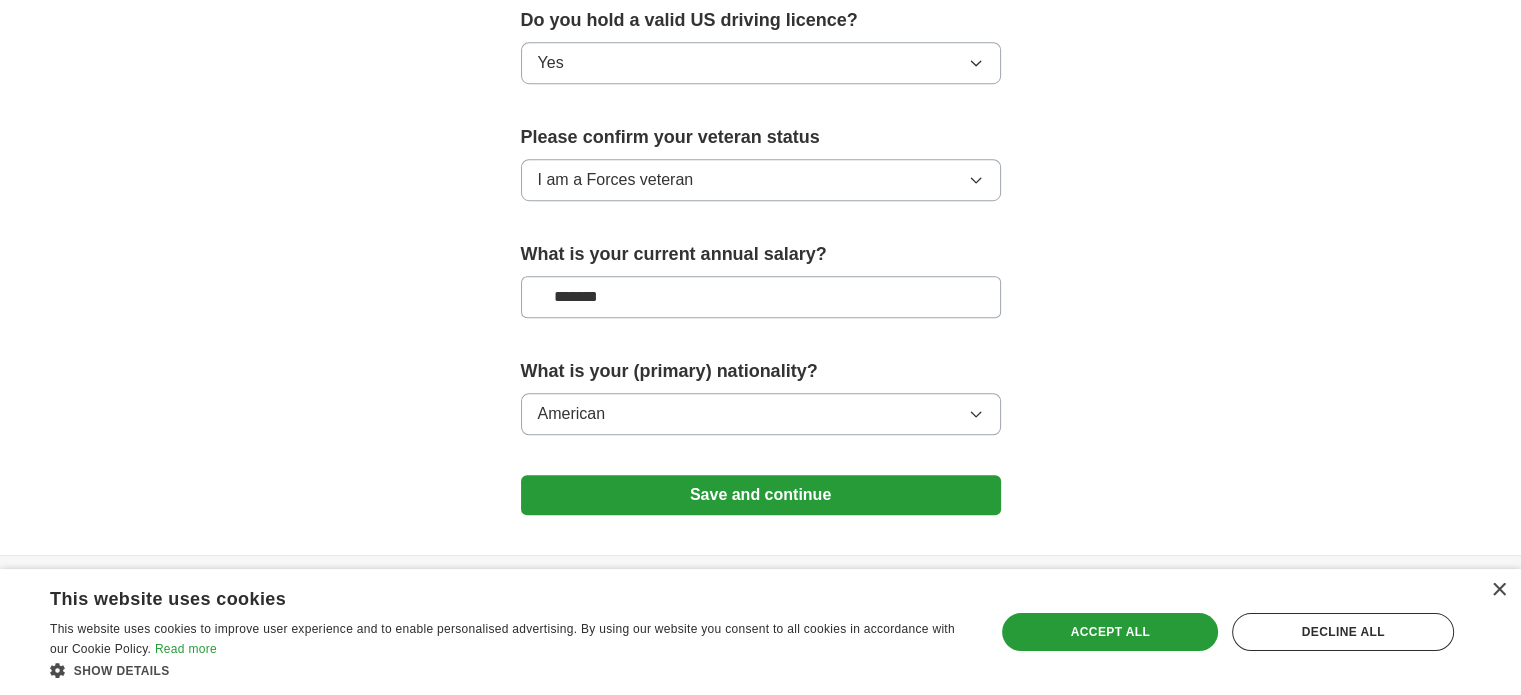 scroll, scrollTop: 1356, scrollLeft: 0, axis: vertical 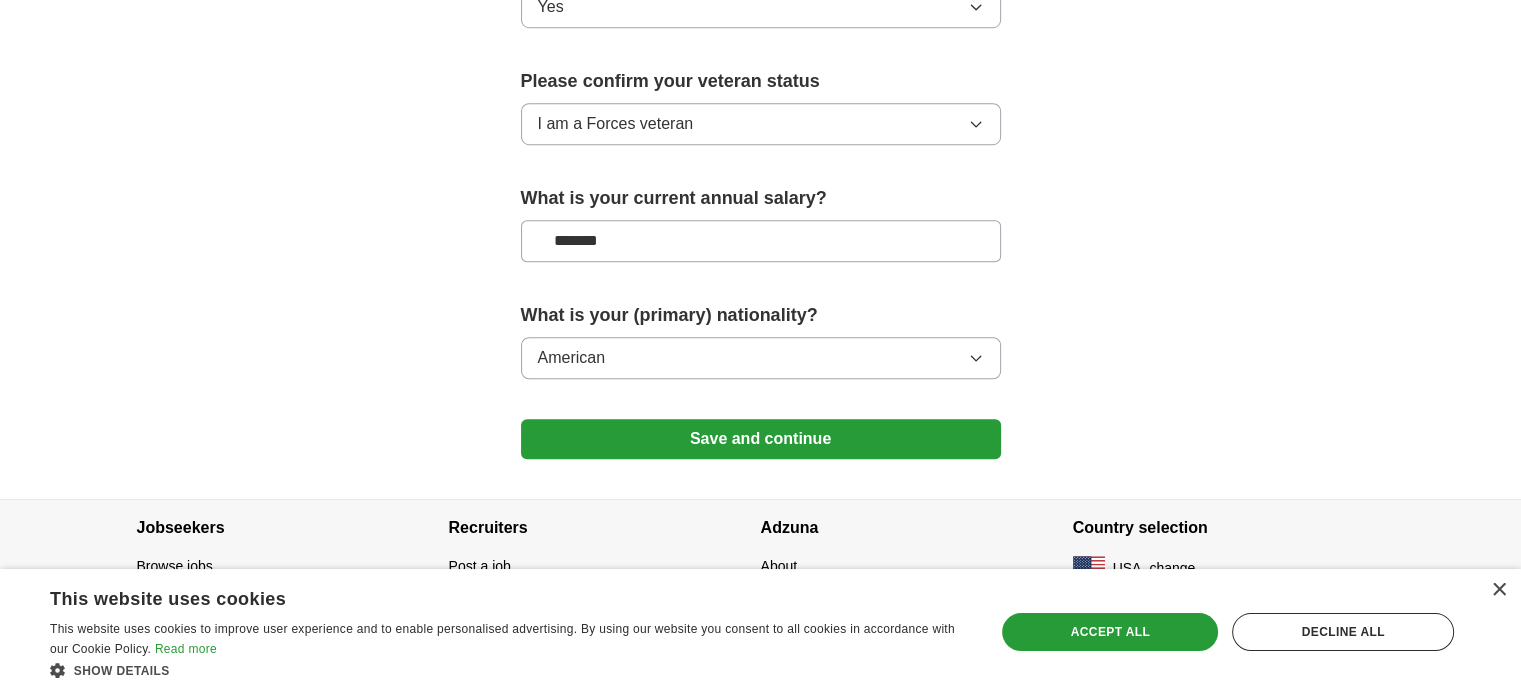 click on "Save and continue" at bounding box center (761, 439) 